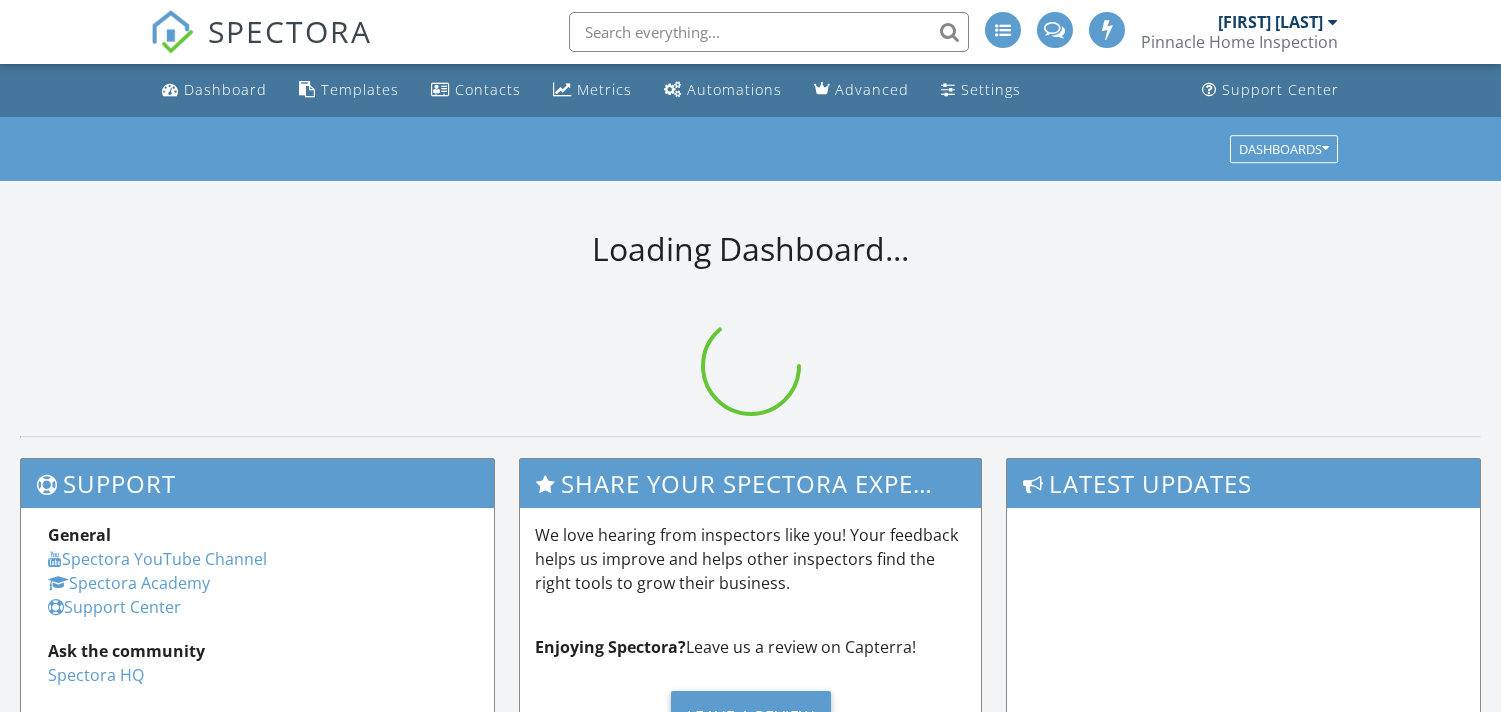 scroll, scrollTop: 0, scrollLeft: 0, axis: both 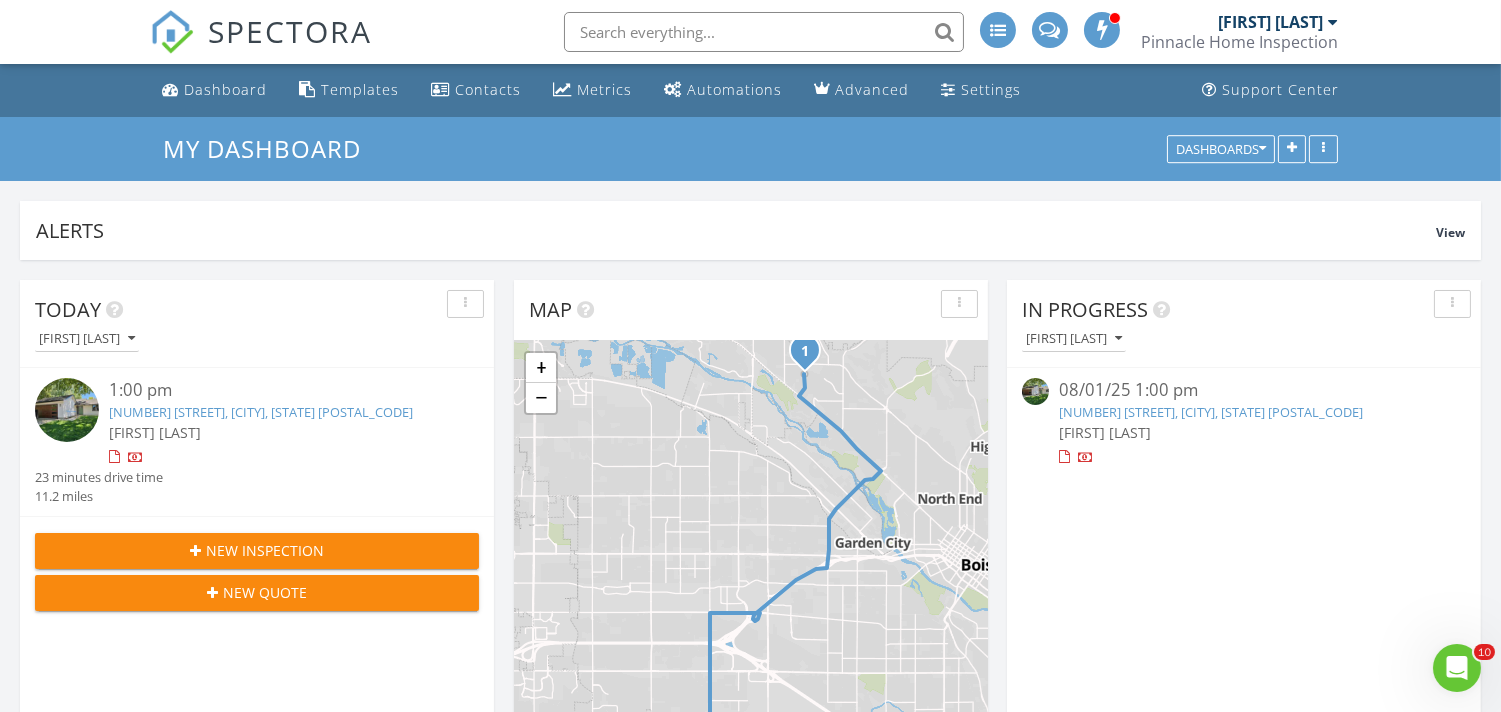 click on "4850 N Bluegrass Ave, Boise, ID 83703" at bounding box center (261, 412) 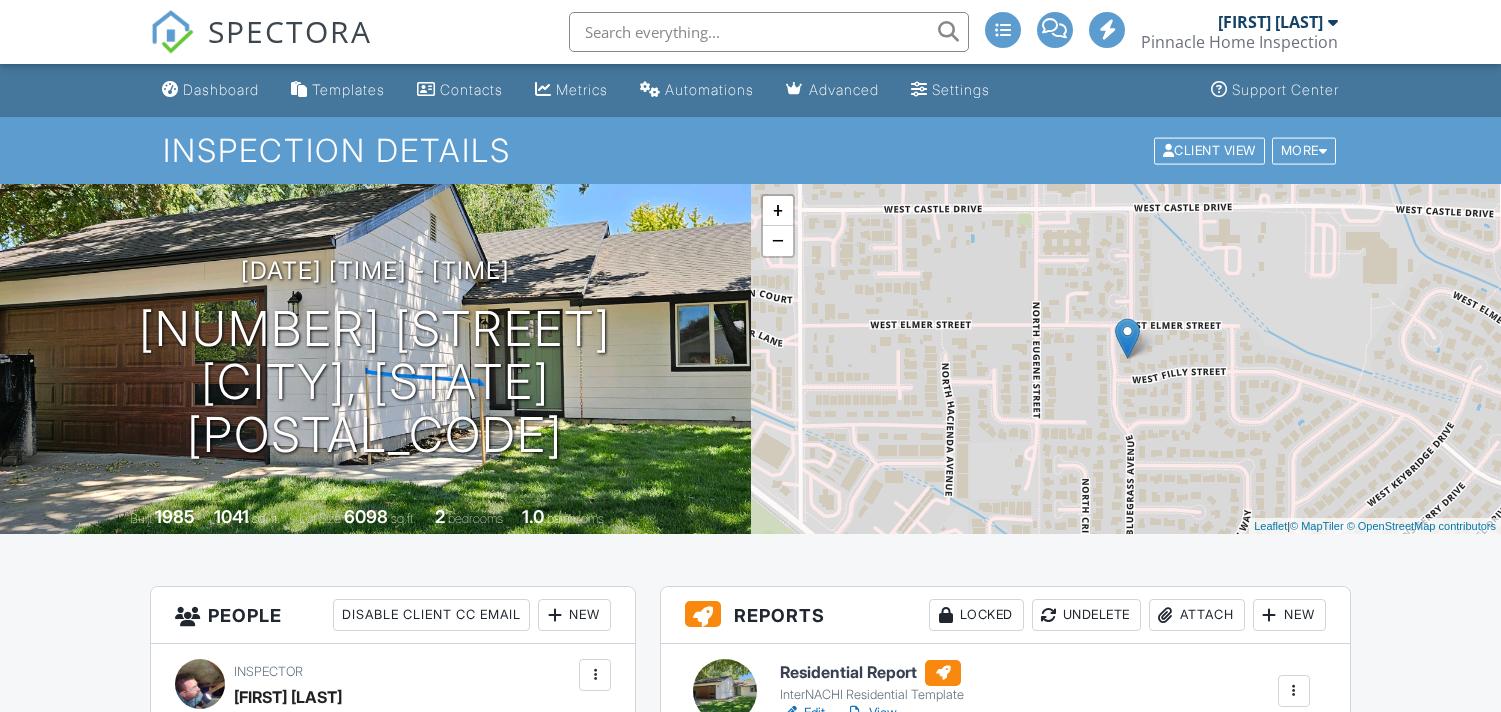 scroll, scrollTop: 0, scrollLeft: 0, axis: both 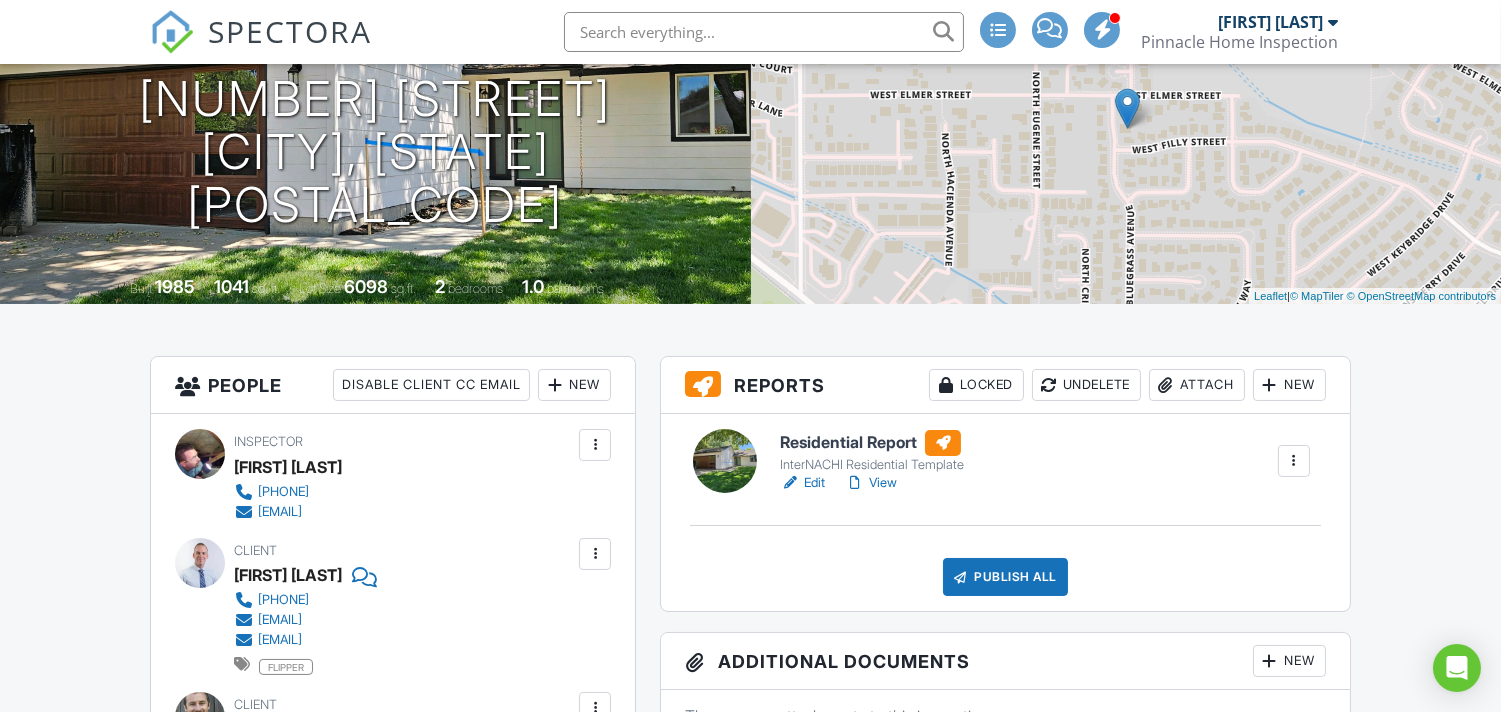 click on "SPECTORA
Dan Bennetts
Pinnacle Home Inspection
Role:
Inspector
Change Role
Dashboard
New Inspection
Inspections
Calendar
Template Editor
Contacts
Automations
Team
Metrics
Payments
Data Exports
Time Tracking
Billing
Conversations
Tasks
Reporting
Advanced
Equipment
Settings
What's New
Sign Out
Change Active Role
Your account has more than one possible role. Please choose how you'd like to view the site:
Company/Agency
City
Role
Dashboard
Templates
Contacts
Metrics
Automations
Advanced
Settings
Support Center
Inspection Details
Client View
More" at bounding box center (750, 1403) 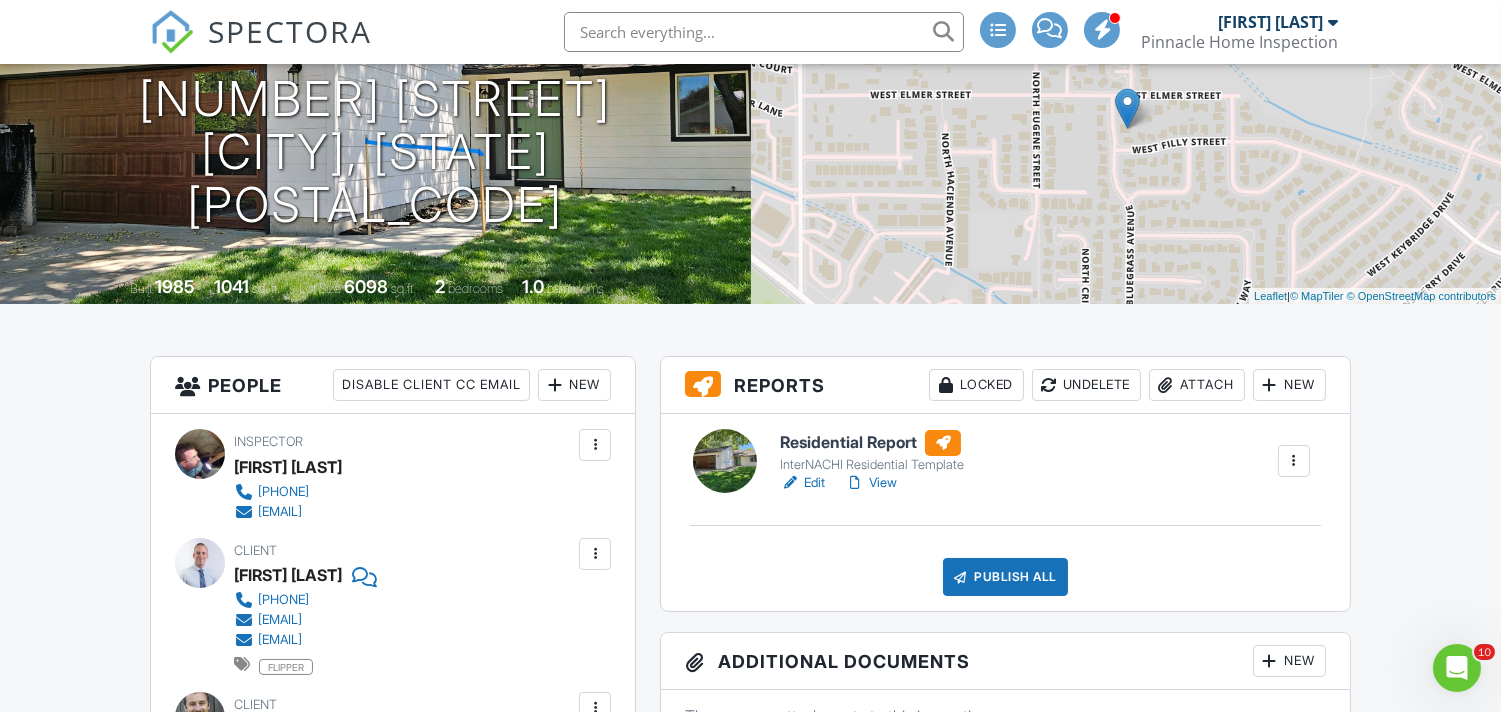 scroll, scrollTop: 0, scrollLeft: 0, axis: both 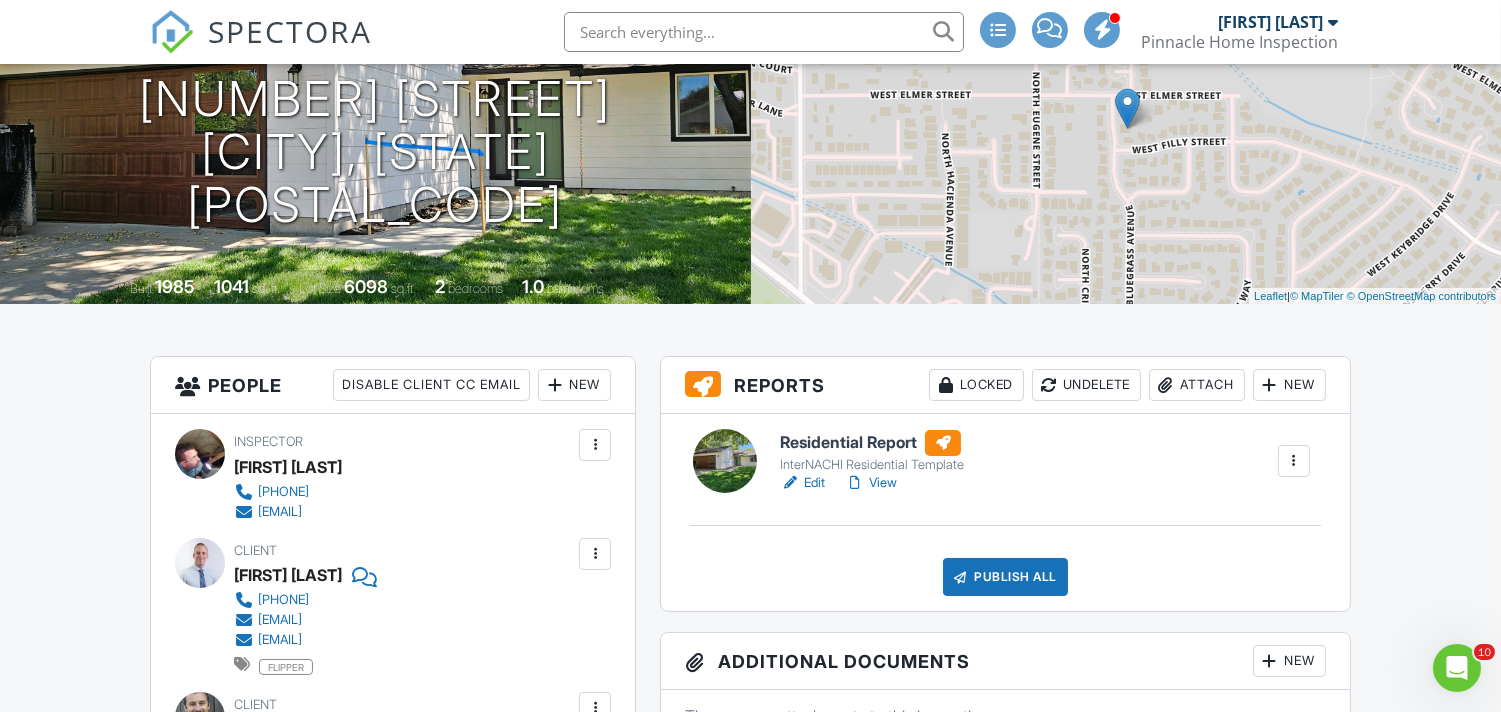 click on "View" at bounding box center [871, 483] 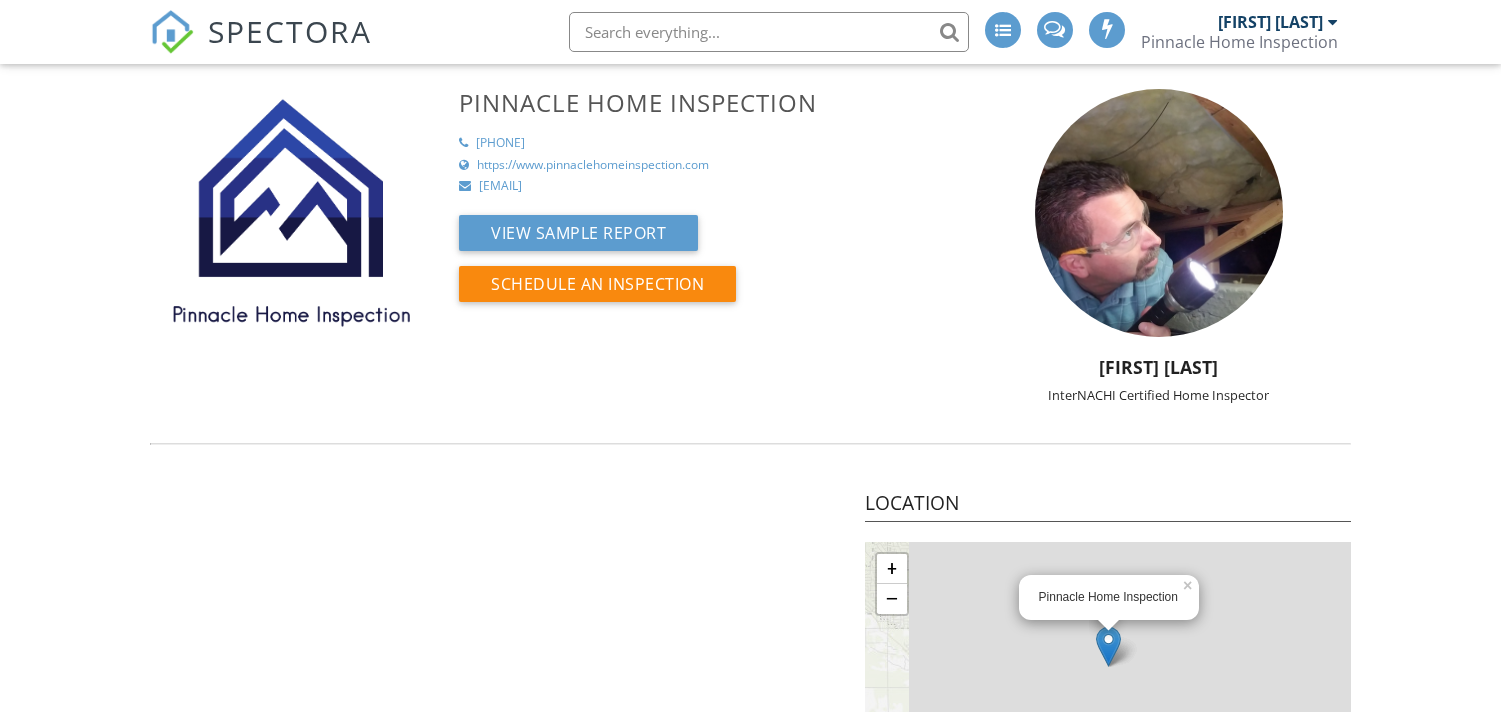 scroll, scrollTop: 0, scrollLeft: 0, axis: both 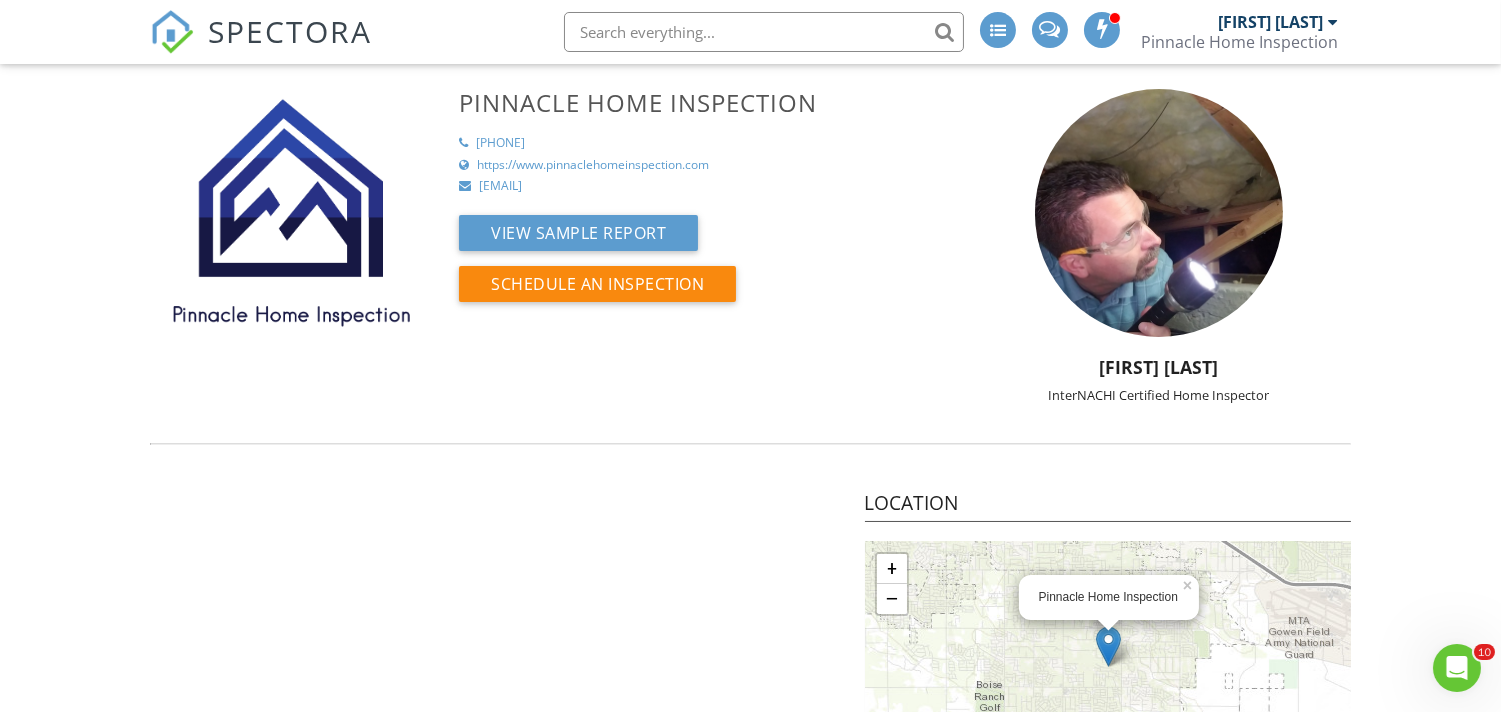click on "SPECTORA" at bounding box center [290, 31] 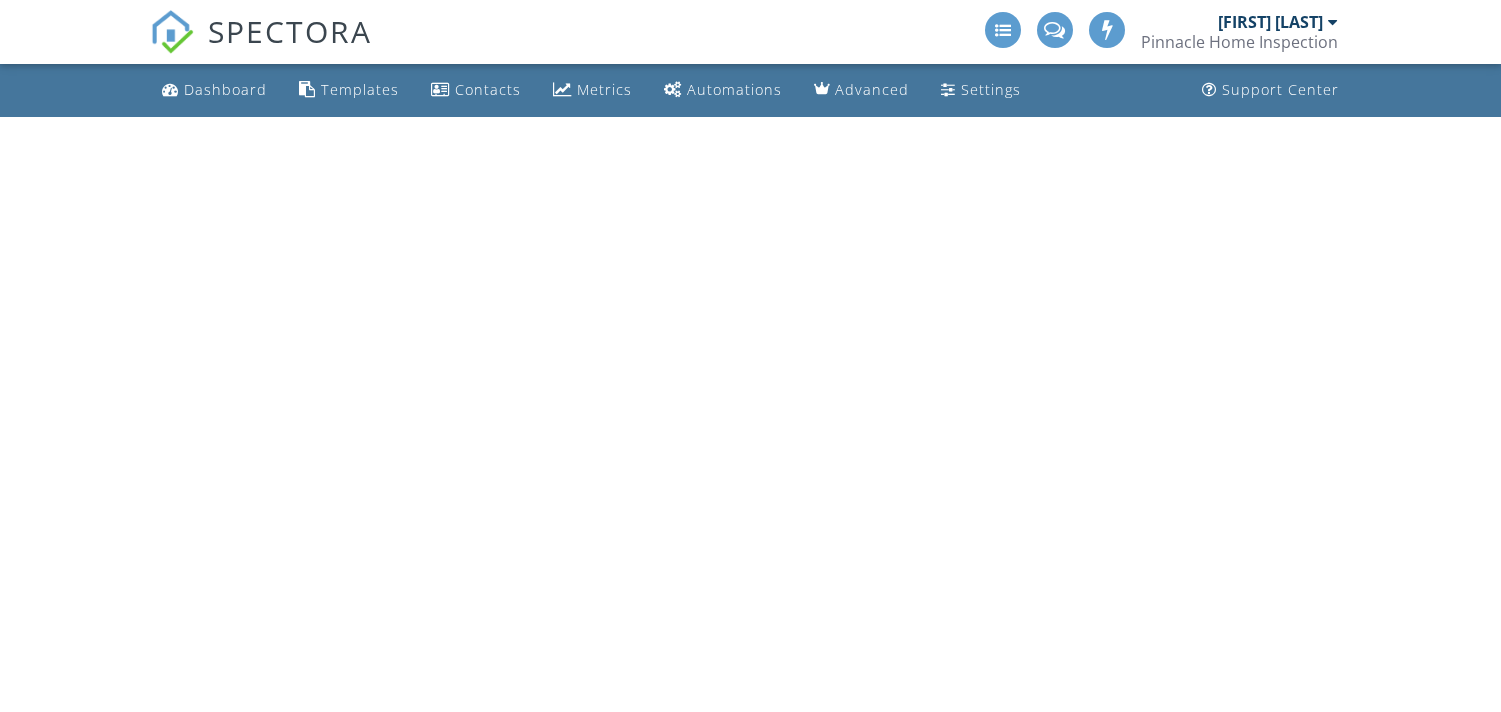 scroll, scrollTop: 0, scrollLeft: 0, axis: both 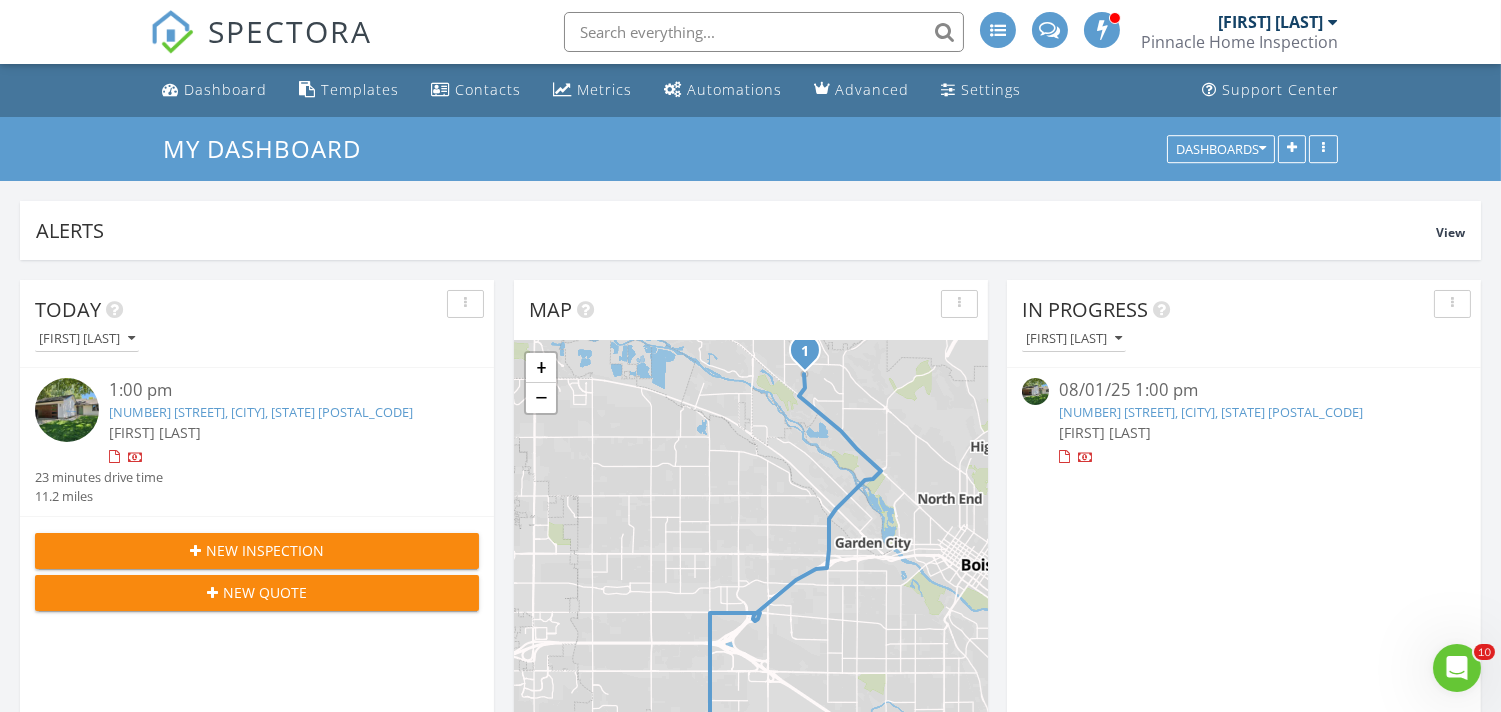 click on "[NUMBER] [STREET], [CITY], [STATE] [POSTAL_CODE]" at bounding box center [261, 412] 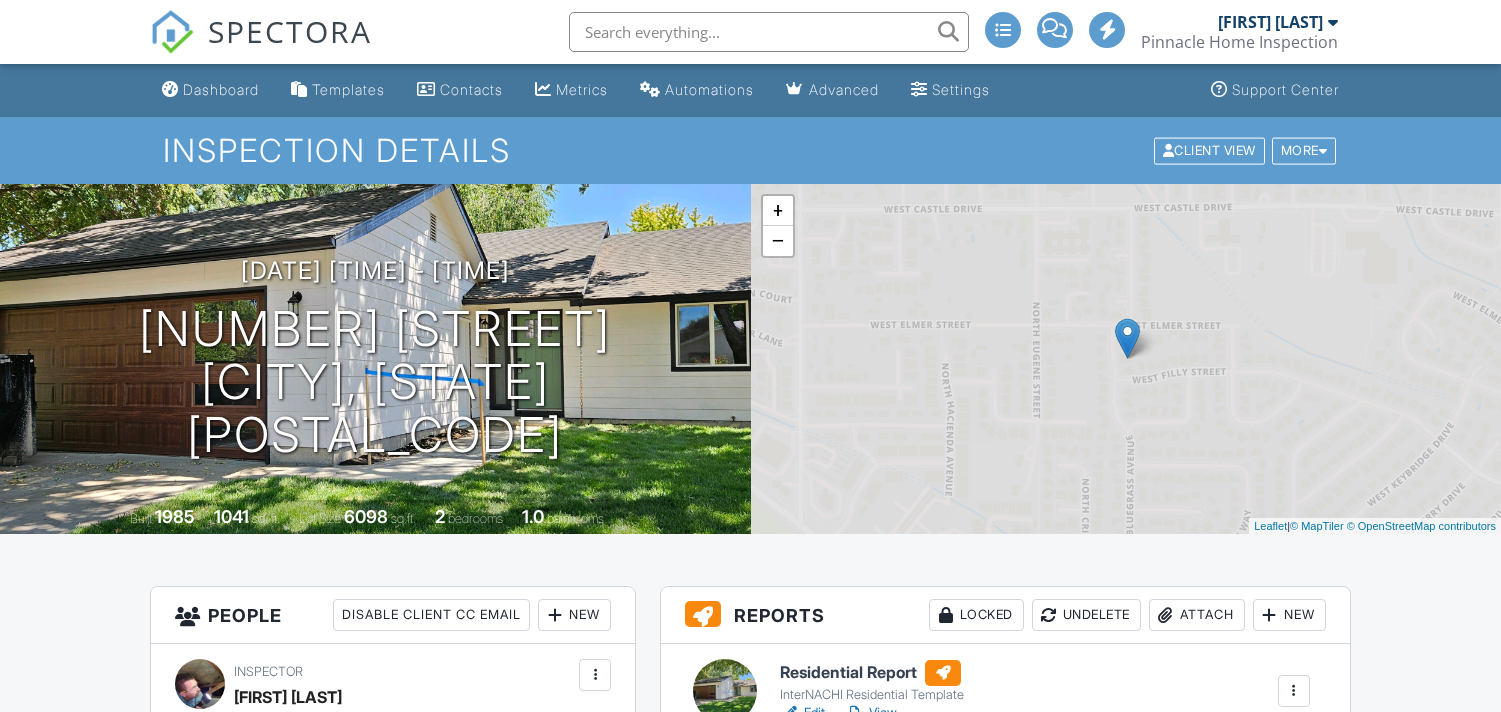 scroll, scrollTop: 0, scrollLeft: 0, axis: both 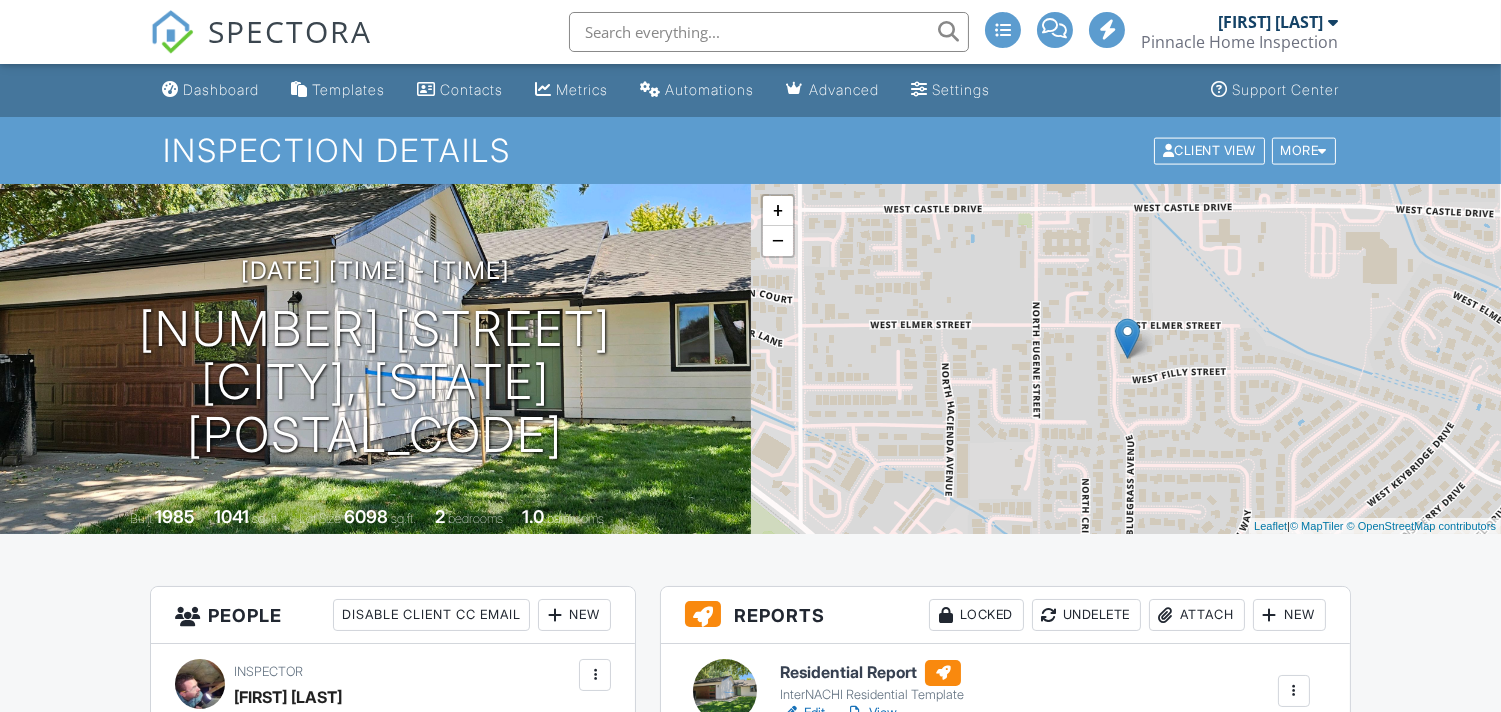 click on "View" at bounding box center (871, 713) 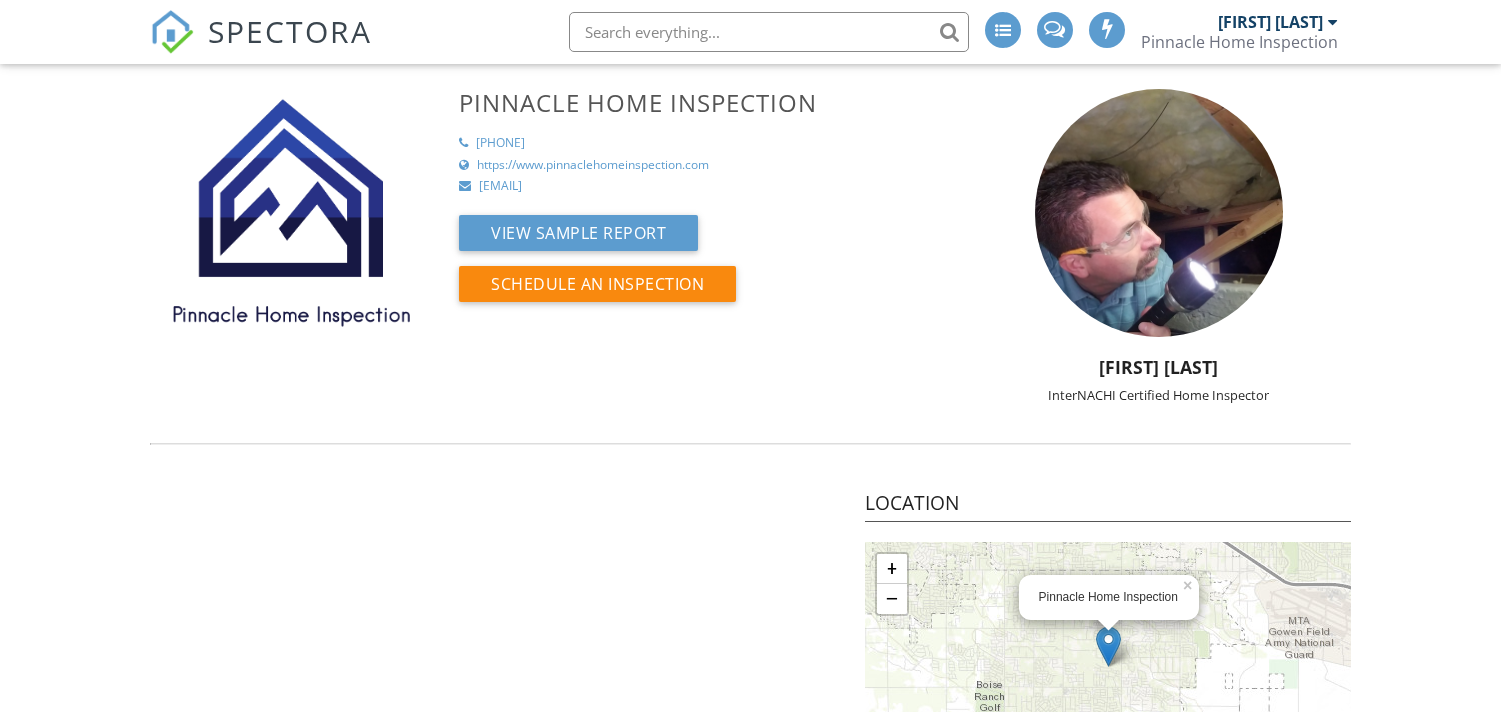scroll, scrollTop: 0, scrollLeft: 0, axis: both 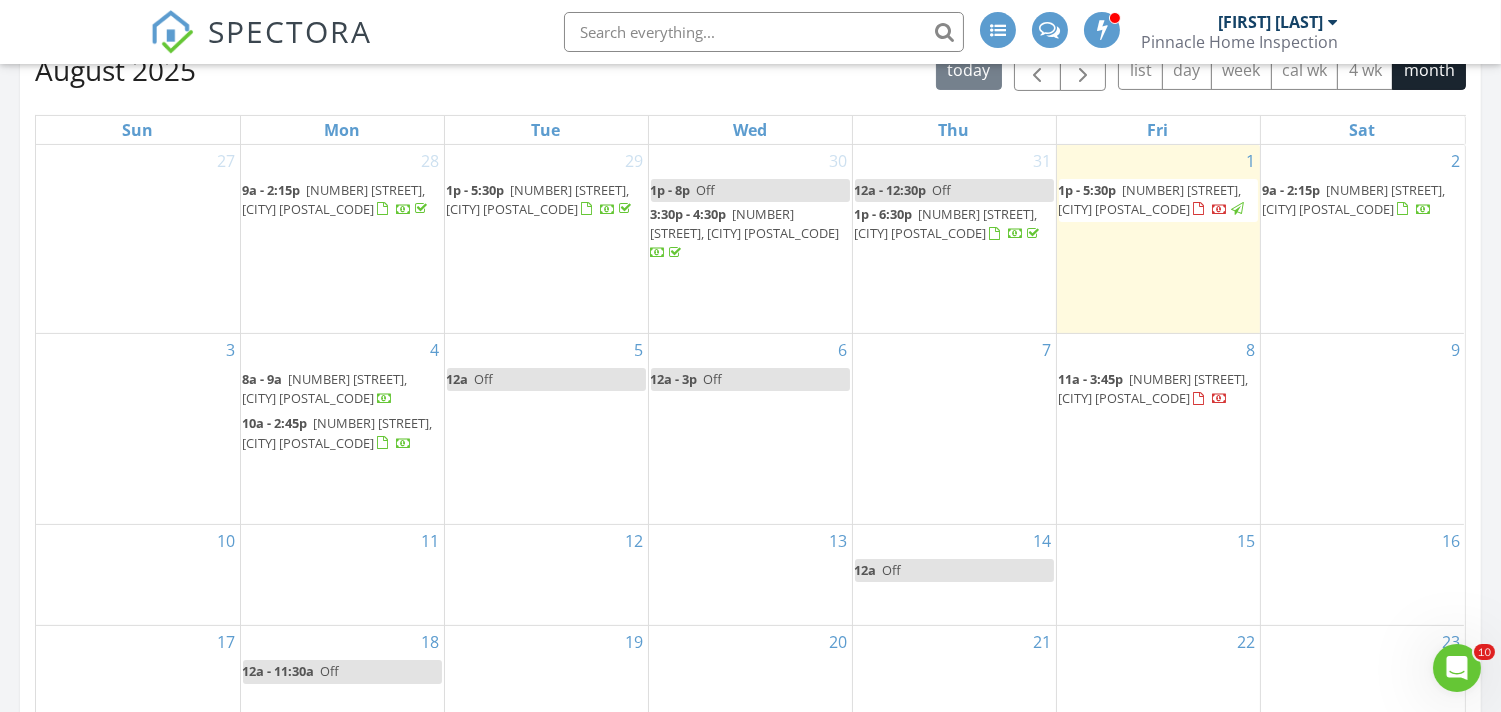 click on "4
8a - 9a
7576 S. Wagons West Ave., Boise 83716
10a - 2:45p
3125 S Sedgebrook Ln, Eagle 83616" at bounding box center (342, 429) 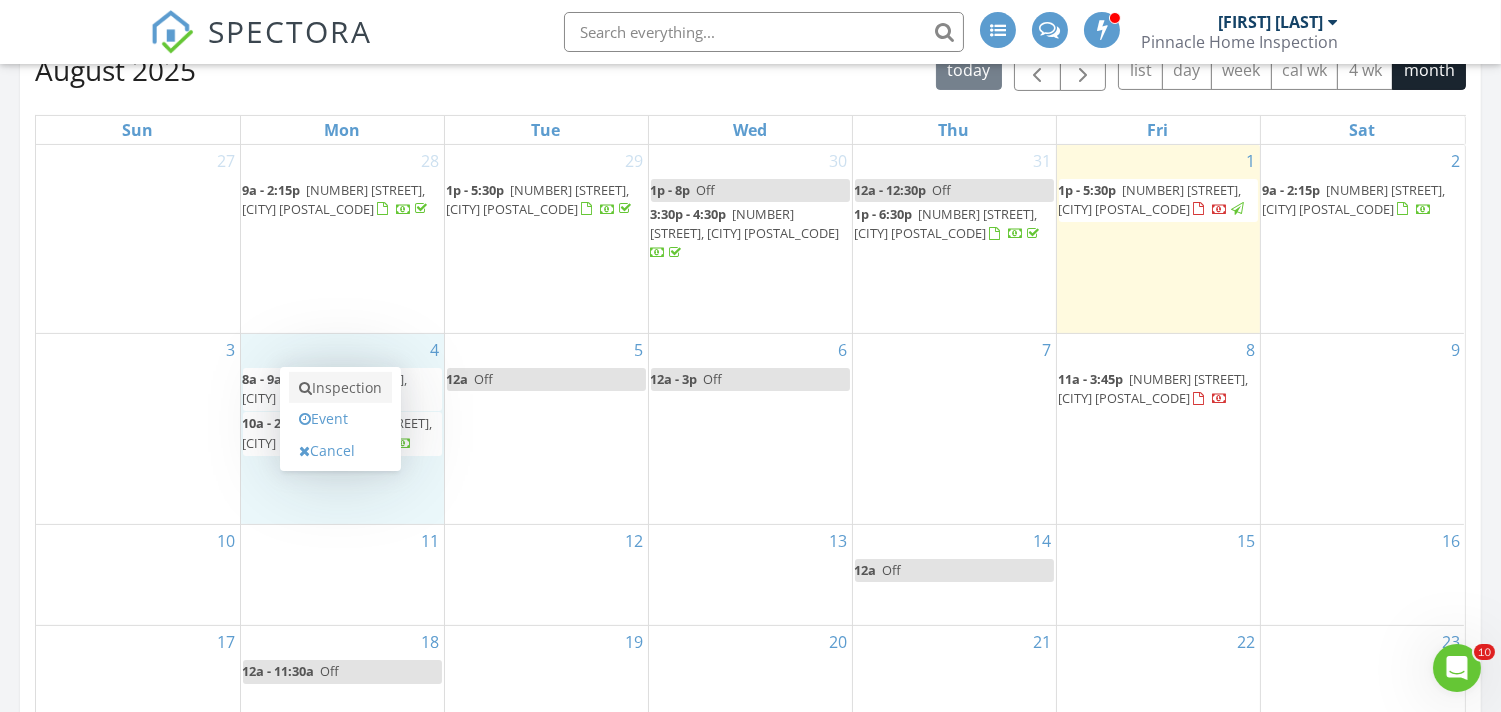 click on "Inspection" at bounding box center (340, 388) 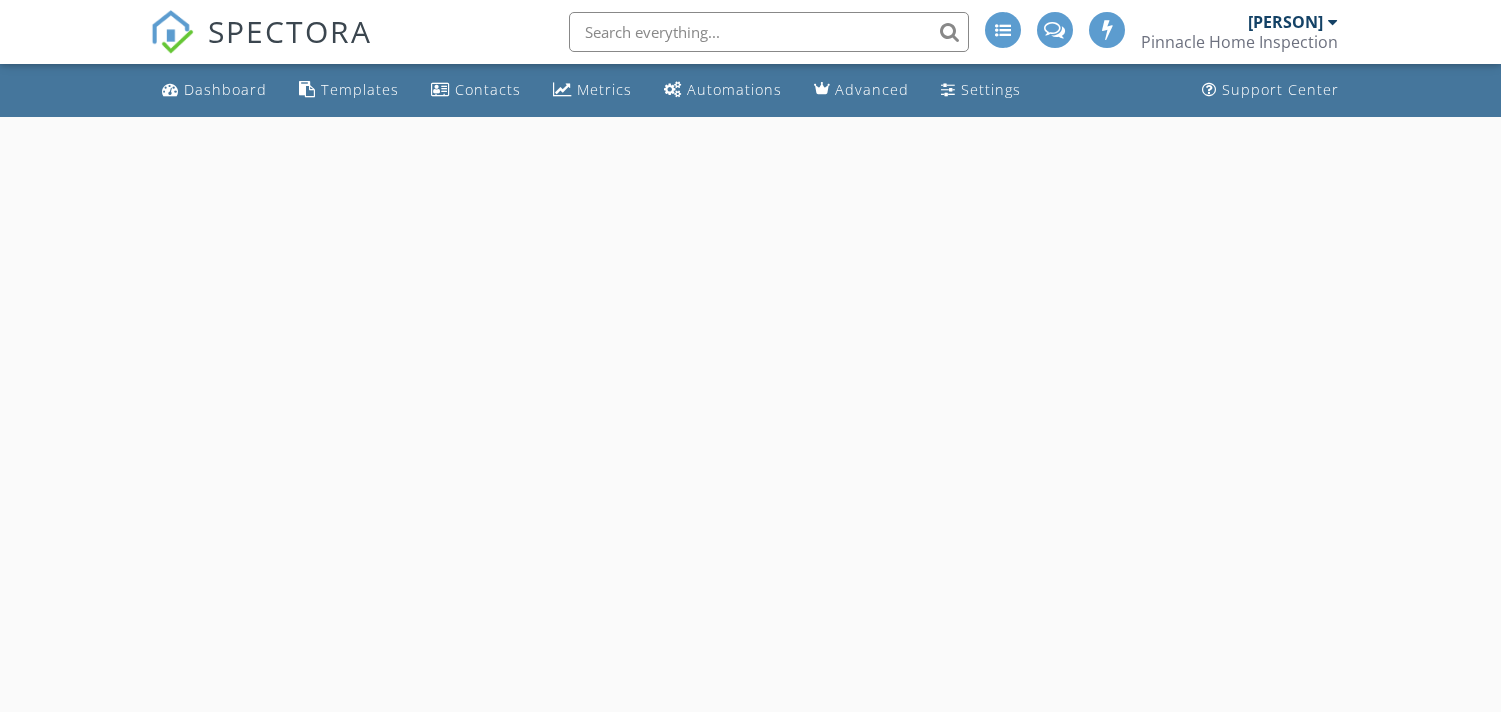 scroll, scrollTop: 0, scrollLeft: 0, axis: both 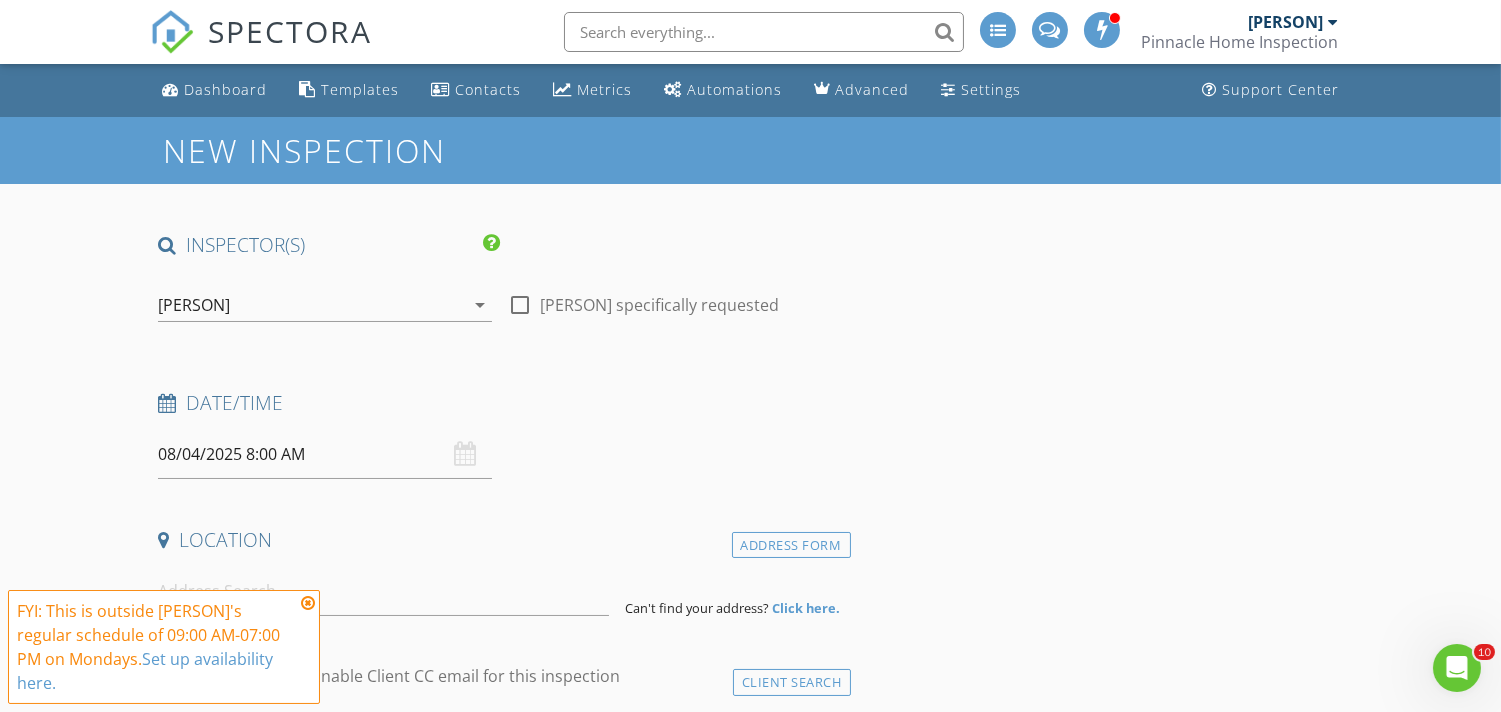 click at bounding box center [308, 603] 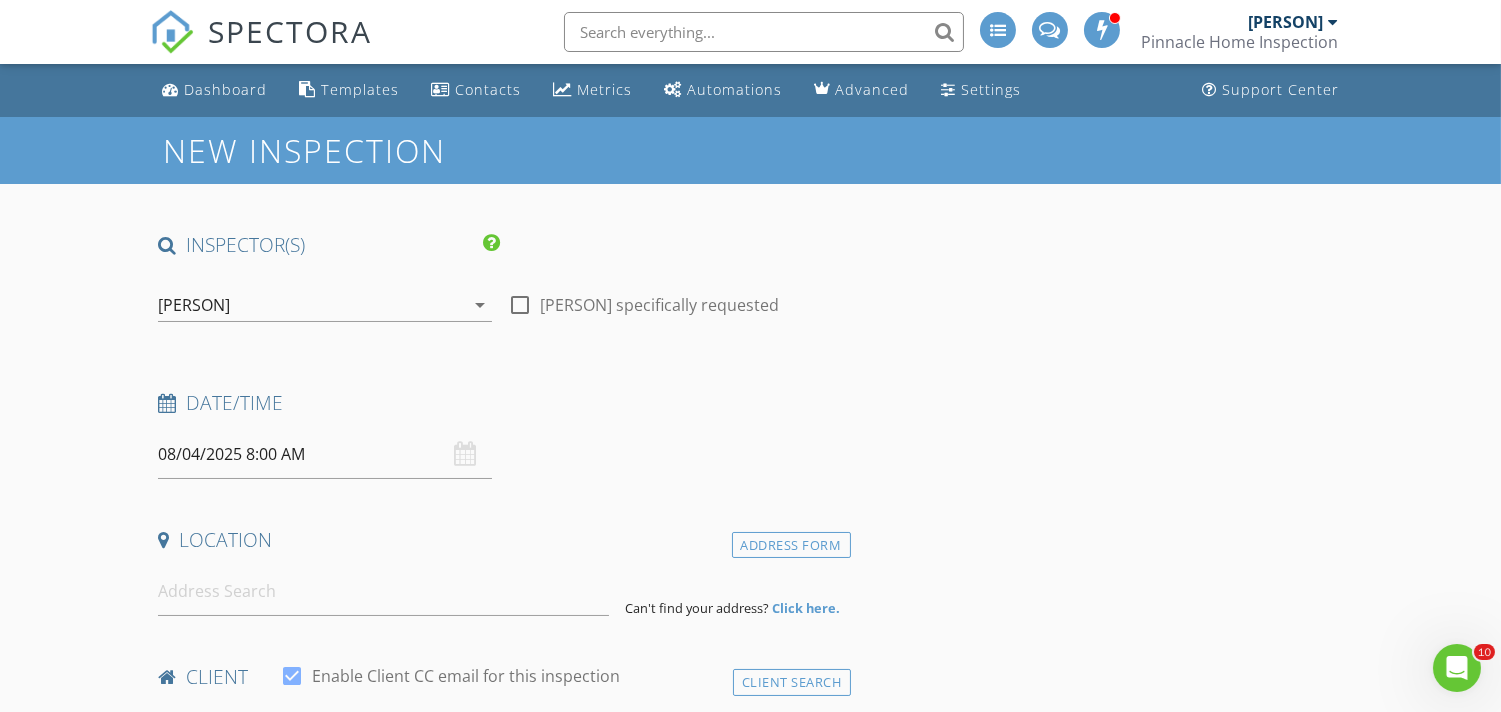 scroll, scrollTop: 130, scrollLeft: 0, axis: vertical 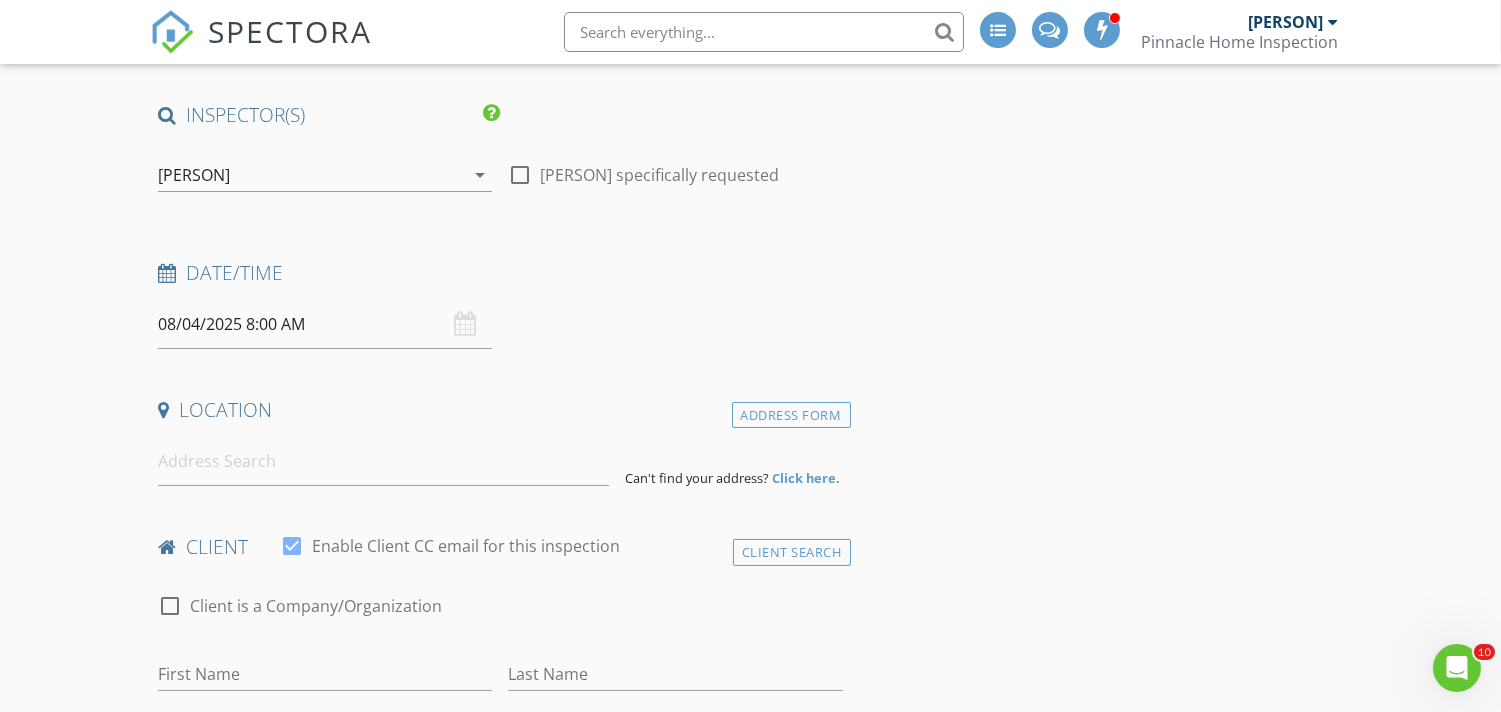 click on "08/04/2025 8:00 AM" at bounding box center [325, 324] 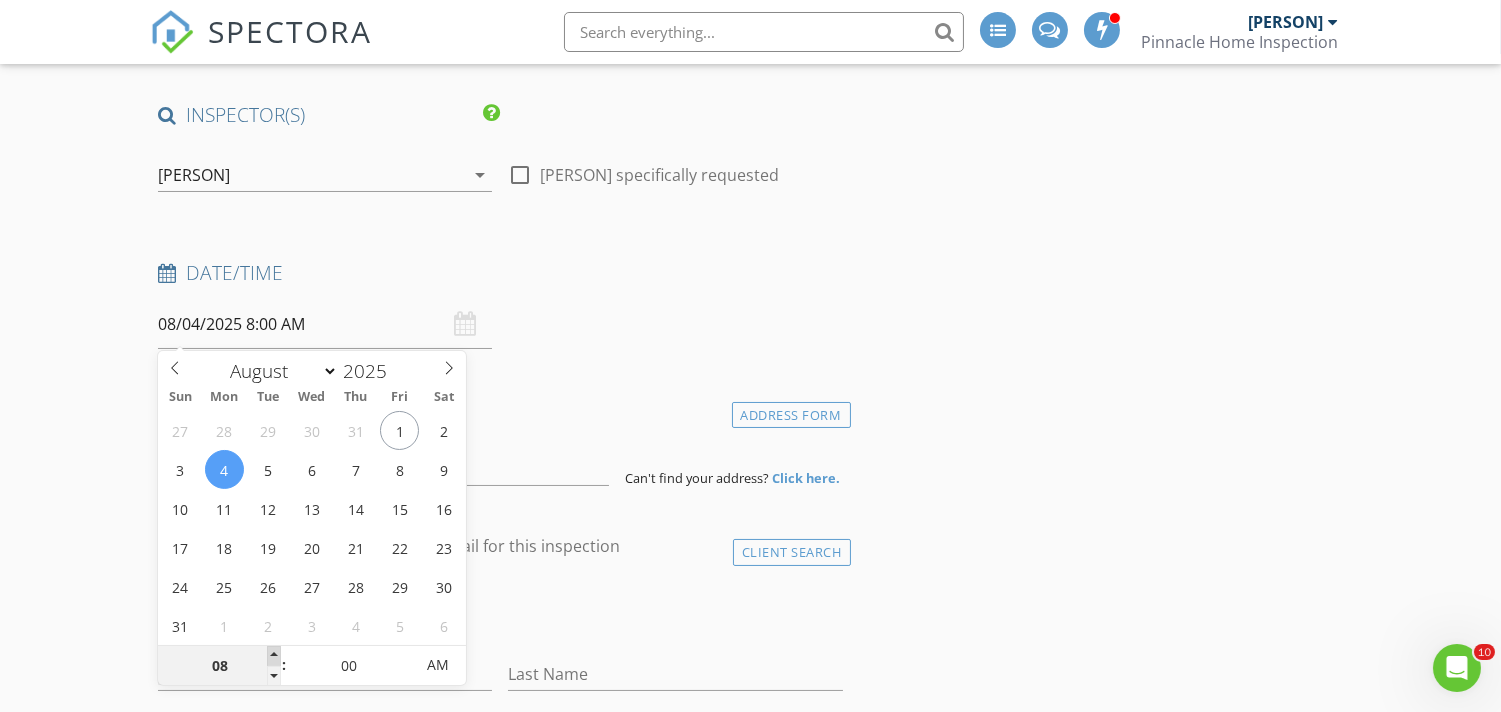 type on "09" 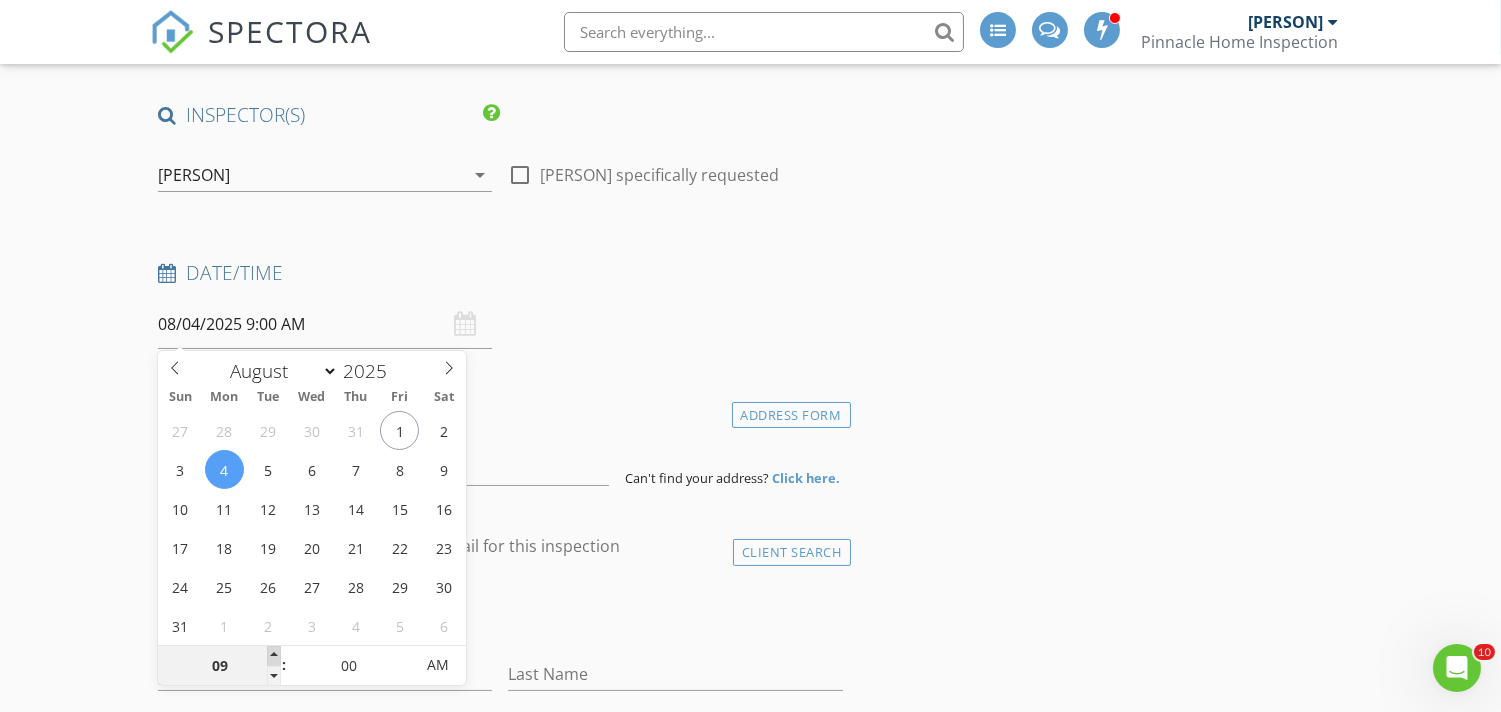 click at bounding box center [274, 656] 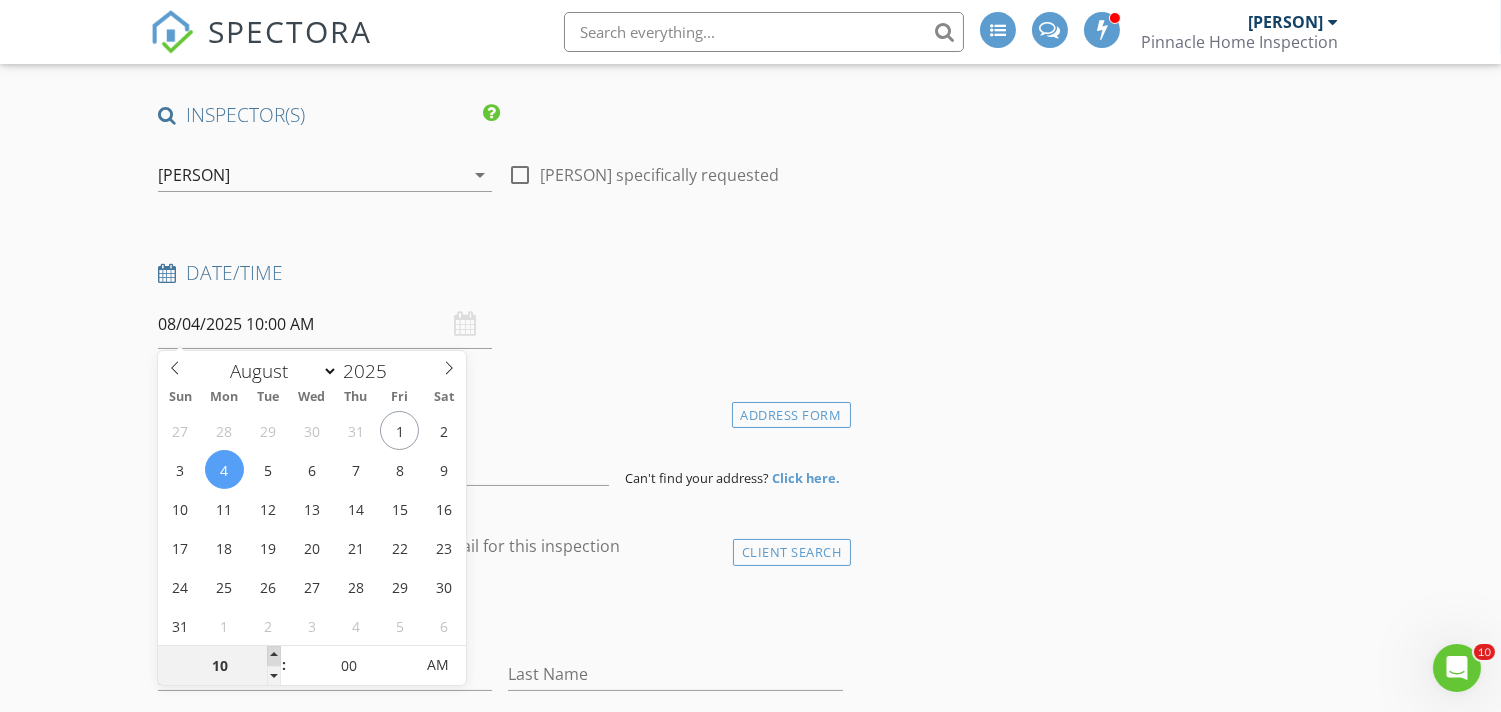 click at bounding box center (274, 656) 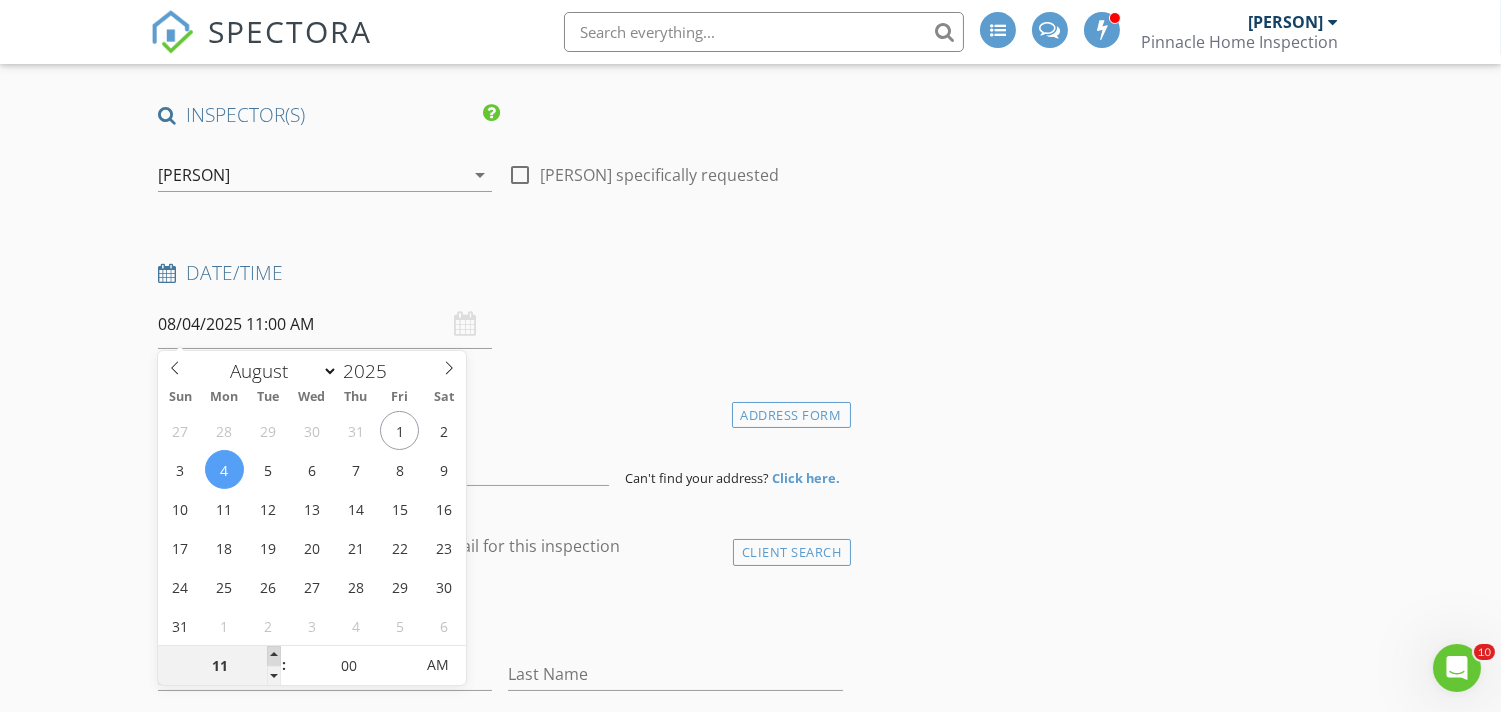 click at bounding box center [274, 656] 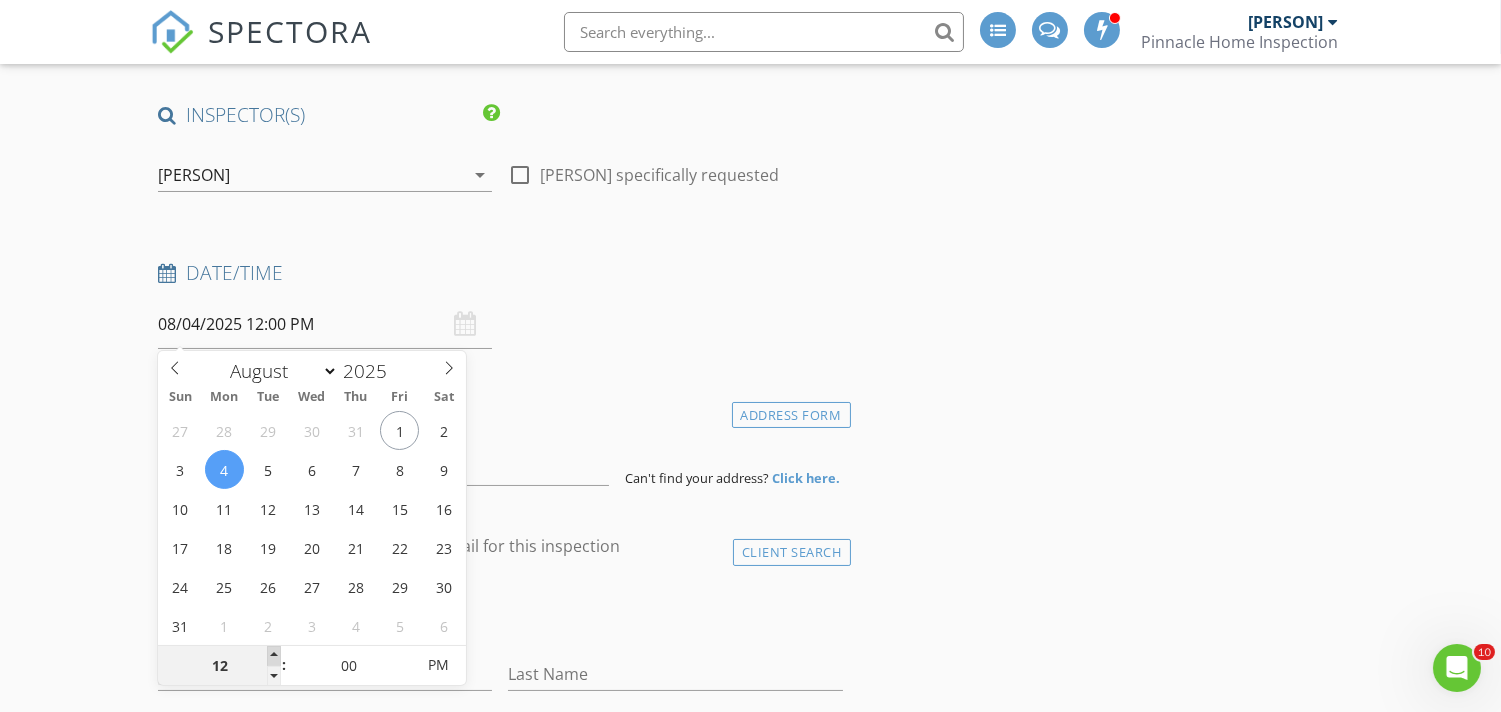 click at bounding box center (274, 656) 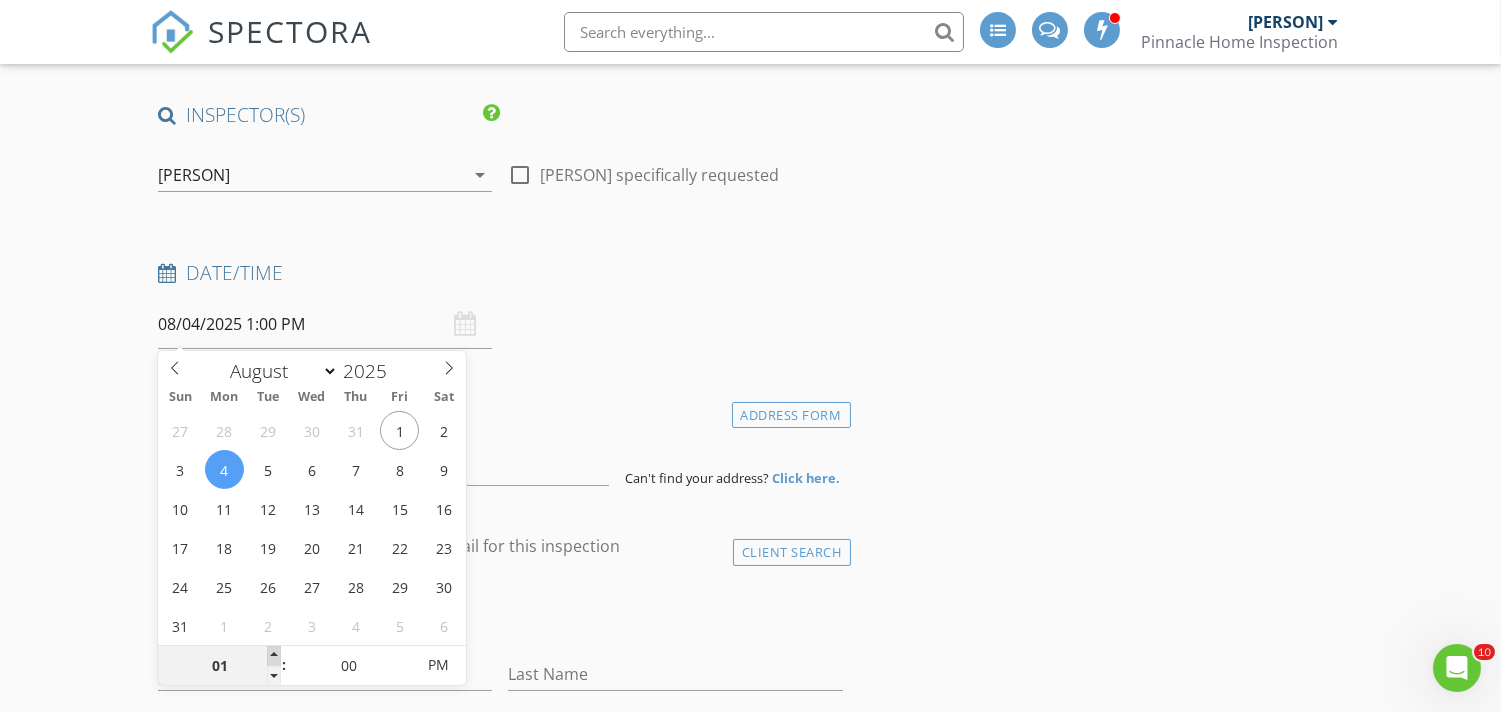 click at bounding box center (274, 656) 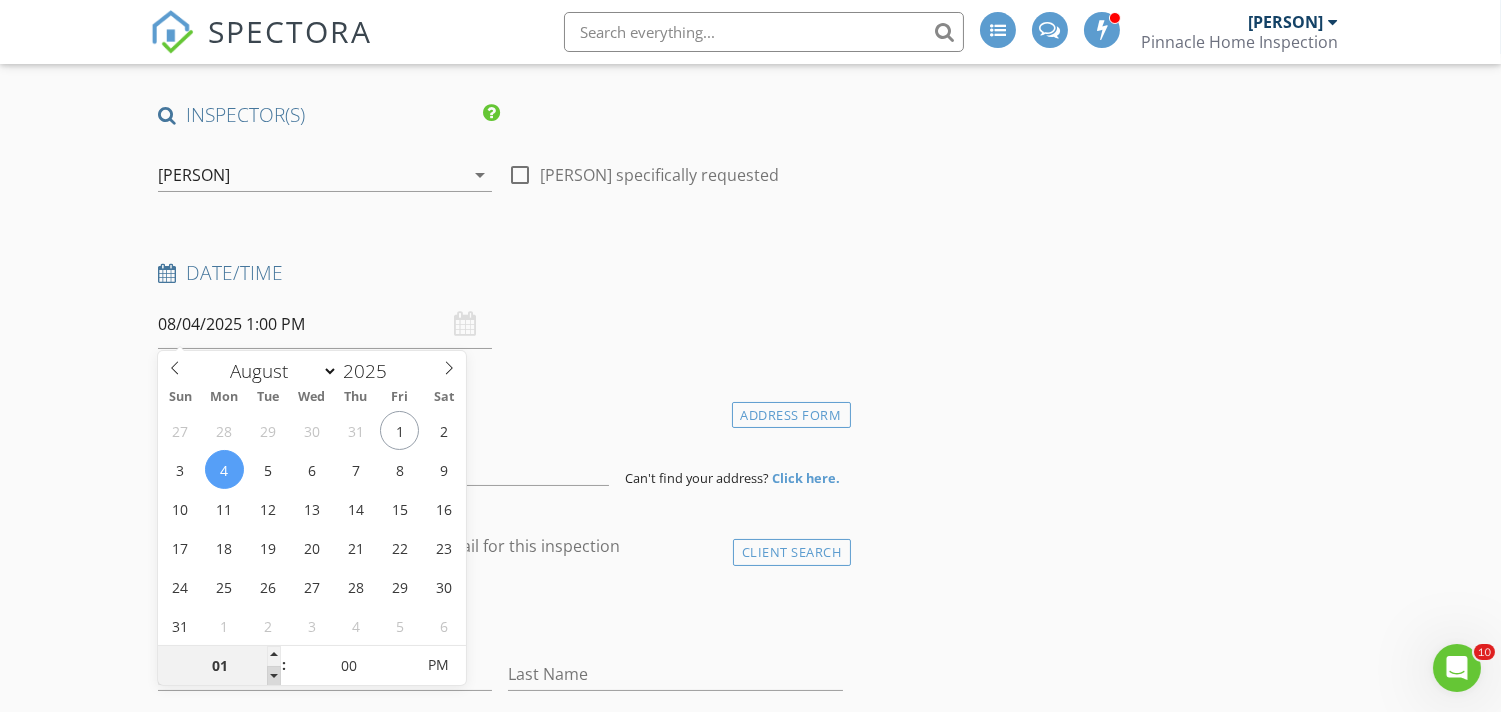 type on "12" 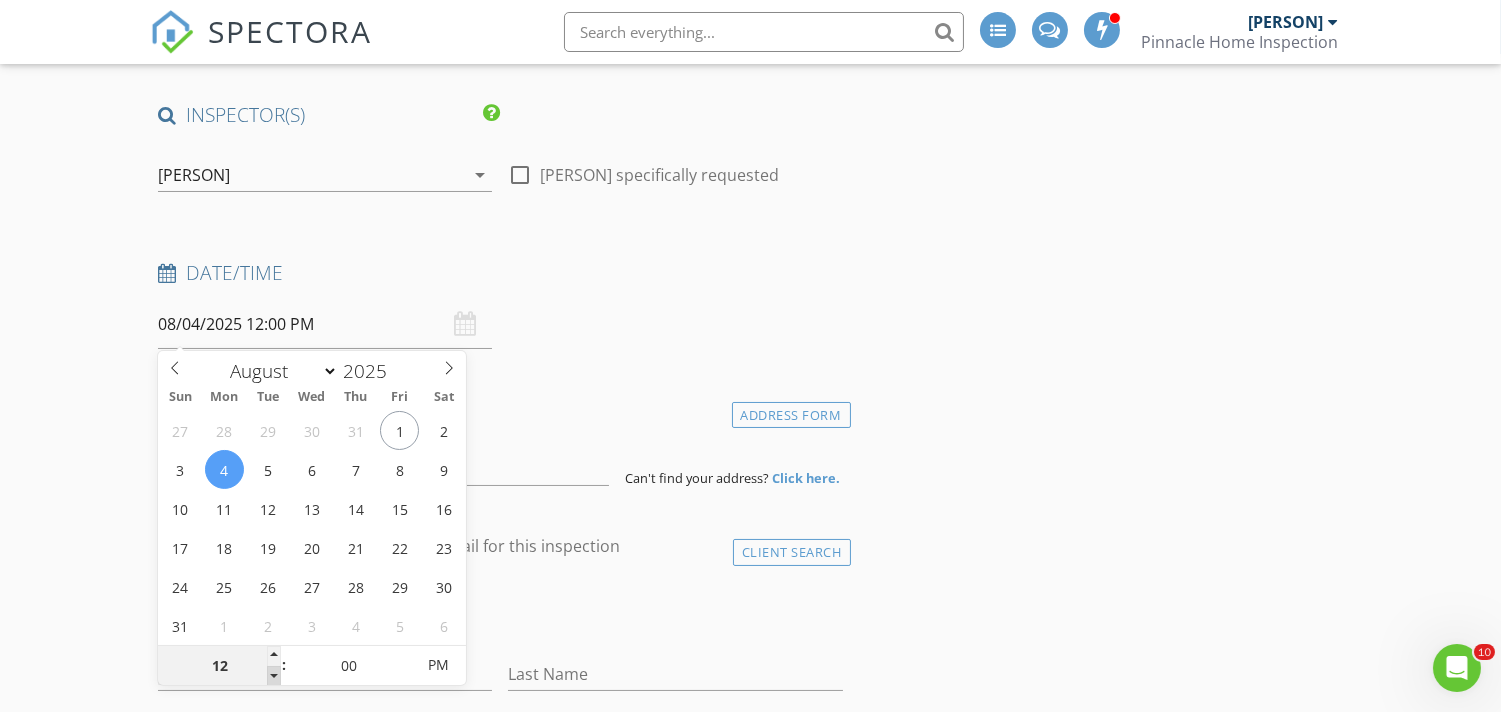 click at bounding box center (274, 676) 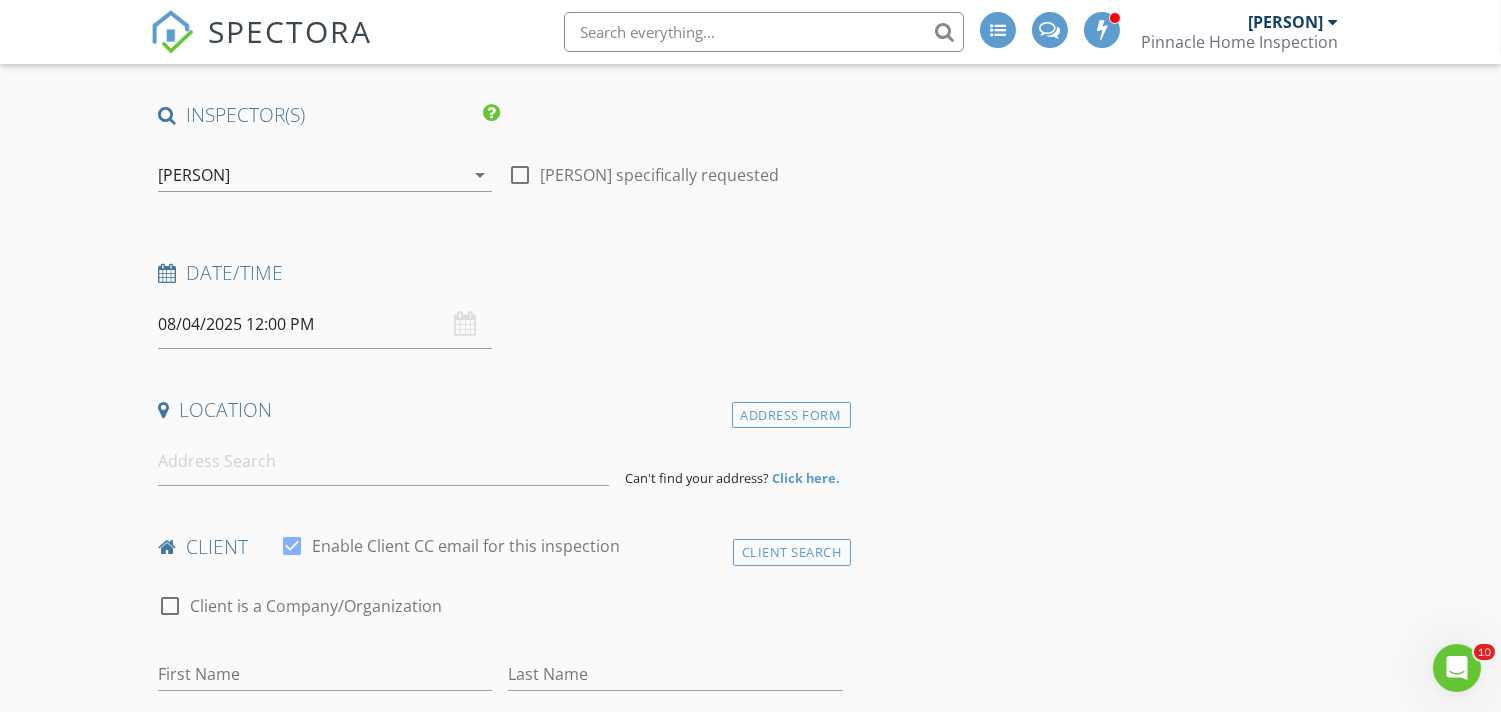 click on "New Inspection
INSPECTOR(S)
check_box   Dan Bennetts   PRIMARY   Dan Bennetts arrow_drop_down   check_box_outline_blank Dan Bennetts specifically requested
Date/Time
08/04/2025 12:00 PM
Location
Address Form       Can't find your address?   Click here.
client
check_box Enable Client CC email for this inspection   Client Search     check_box_outline_blank Client is a Company/Organization     First Name   Last Name   Email   CC Email   Phone         Tags         Notes   Private Notes
ADD ADDITIONAL client
SERVICES
check_box_outline_blank   Residential Inspection   check_box_outline_blank   Permanent Foundation Certification (Manufactured Home)   check_box_outline_blank   Reinspection   check_box_outline_blank   Radon Testing   arrow_drop_down     Select Discount Code" at bounding box center [750, 1718] 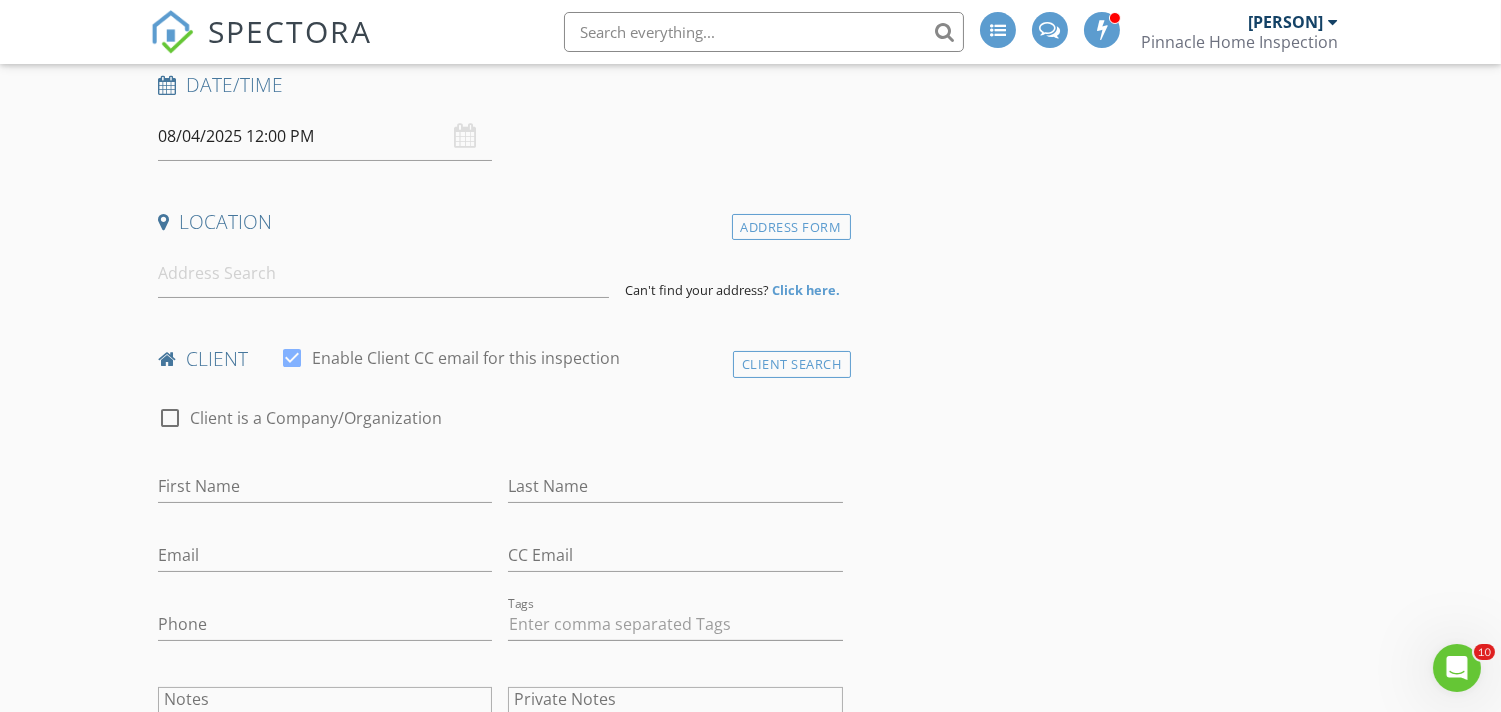 scroll, scrollTop: 331, scrollLeft: 0, axis: vertical 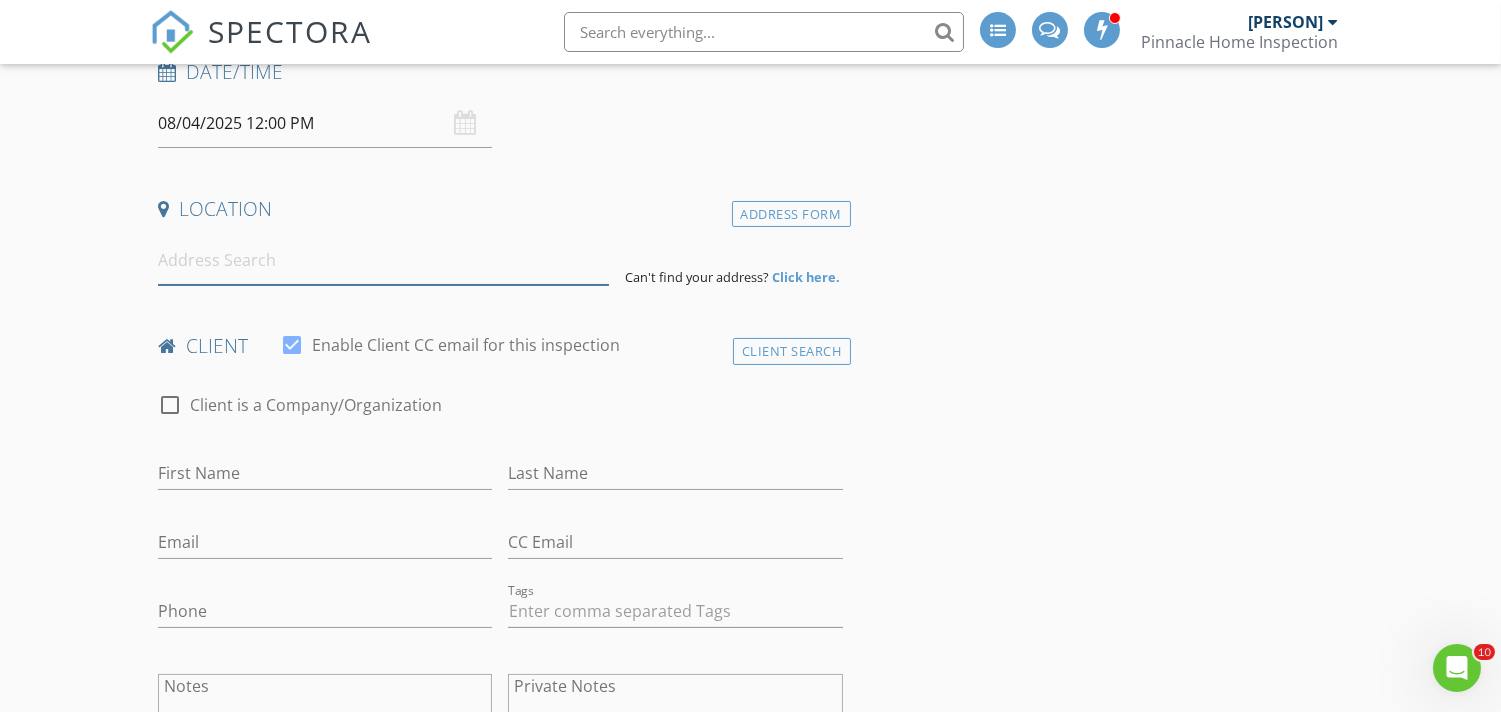 click at bounding box center [383, 260] 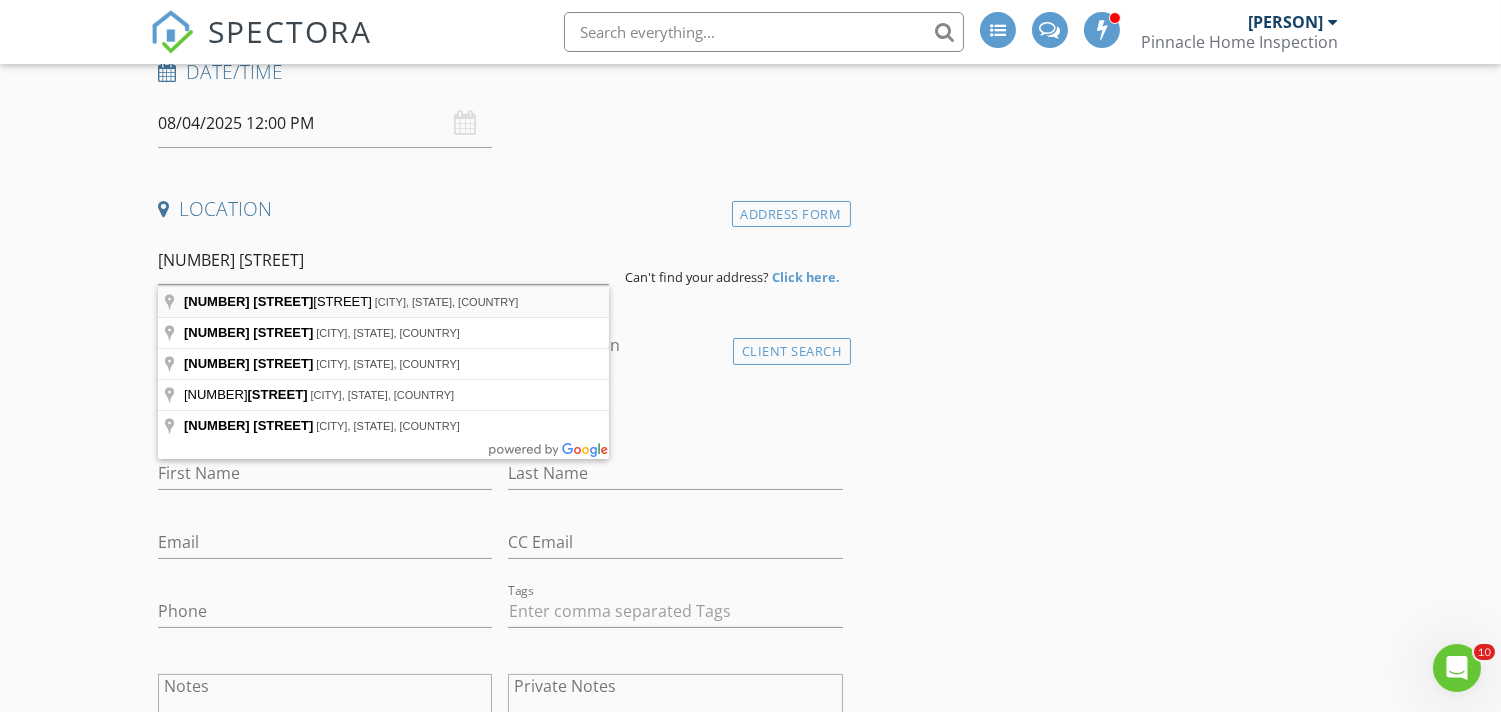 type on "4758 W Fern Vis Ct, Meridian, ID, USA" 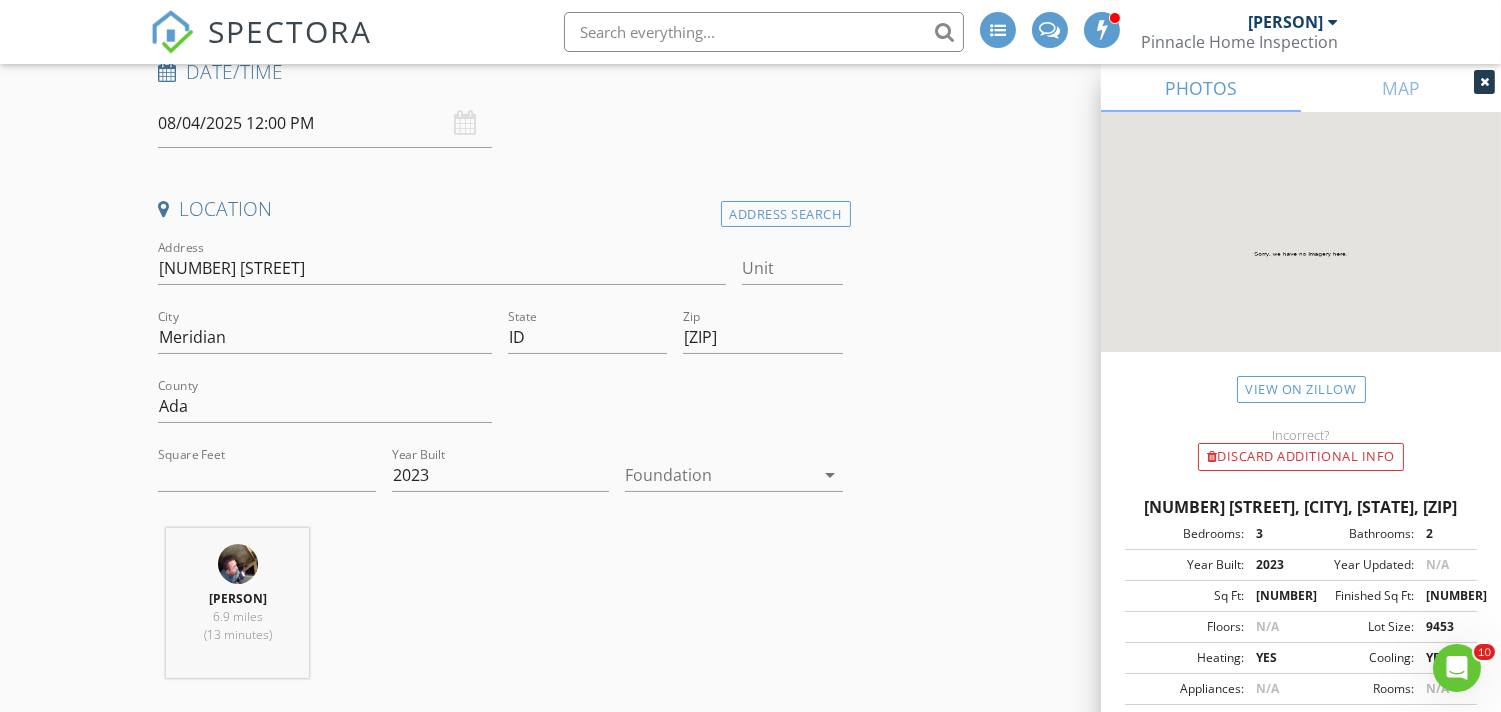 click at bounding box center [1484, 82] 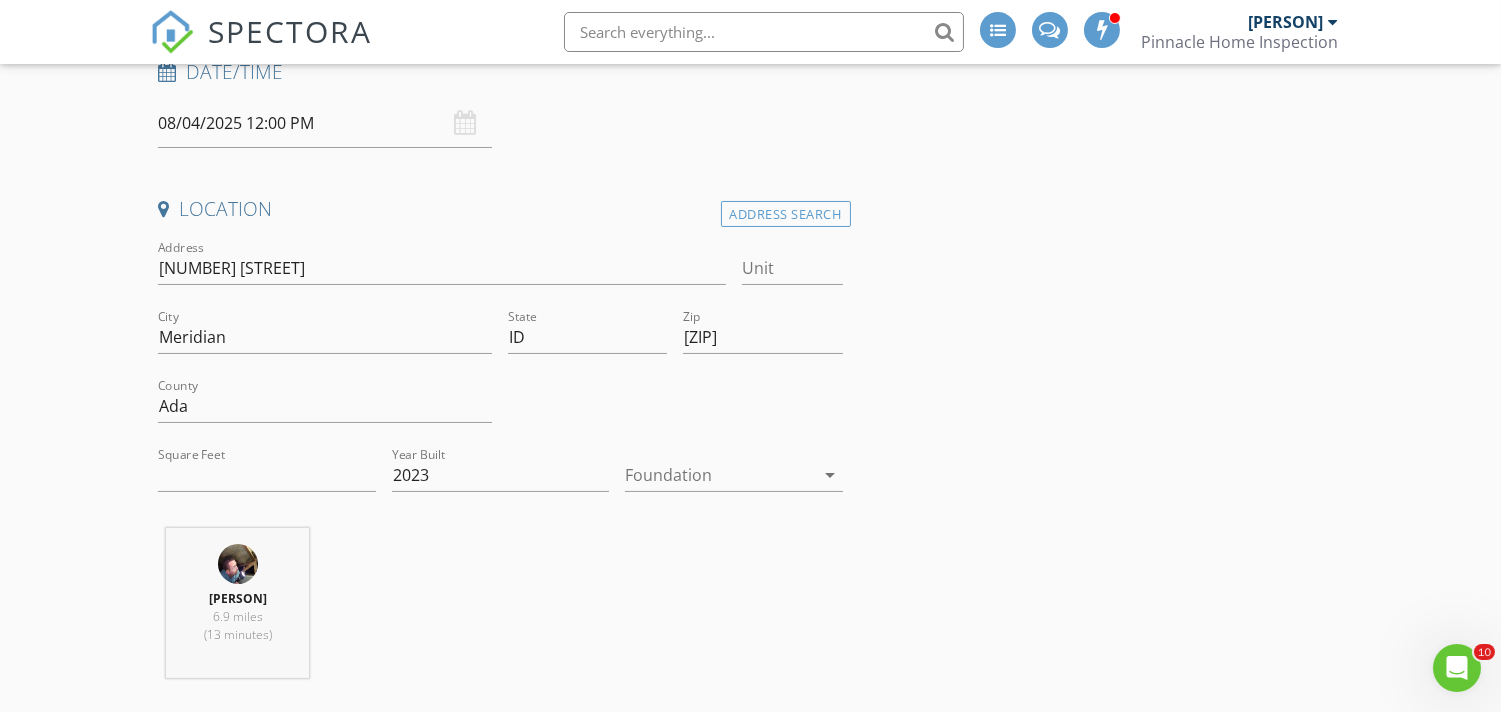 click on "New Inspection
INSPECTOR(S)
check_box   Dan Bennetts   PRIMARY   Dan Bennetts arrow_drop_down   check_box_outline_blank Dan Bennetts specifically requested
Date/Time
08/04/2025 12:00 PM
Location
Address Search       Address 4758 W Fern Vis Ct   Unit   City Meridian   State ID   Zip 83646   County Ada     Square Feet 2379   Year Built 2023   Foundation arrow_drop_down     Dan Bennetts     6.9 miles     (13 minutes)
client
check_box Enable Client CC email for this inspection   Client Search     check_box_outline_blank Client is a Company/Organization     First Name   Last Name   Email   CC Email   Phone         Tags         Notes   Private Notes
ADD ADDITIONAL client
SERVICES
check_box_outline_blank   Residential Inspection   check_box_outline_blank       Reinspection" at bounding box center [750, 1722] 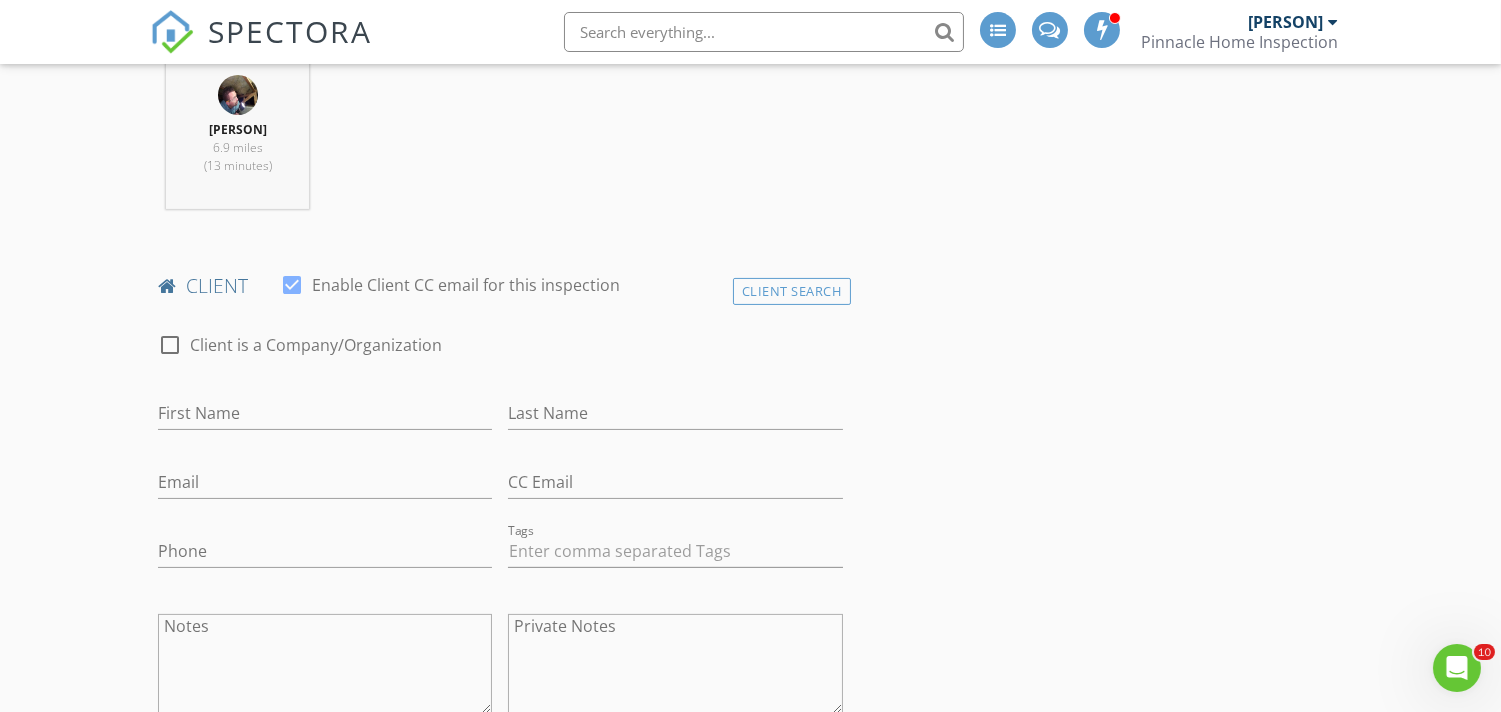 scroll, scrollTop: 805, scrollLeft: 0, axis: vertical 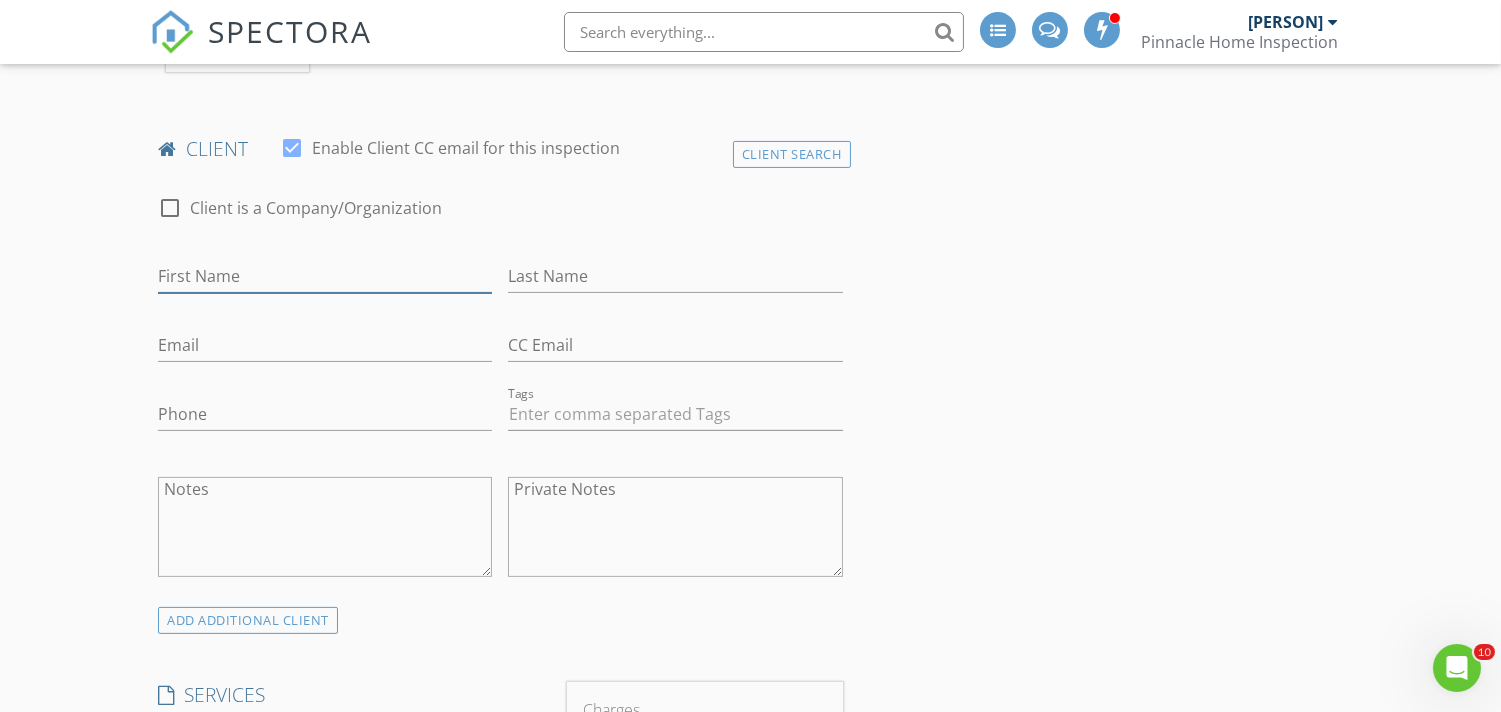 click on "First Name" at bounding box center [325, 276] 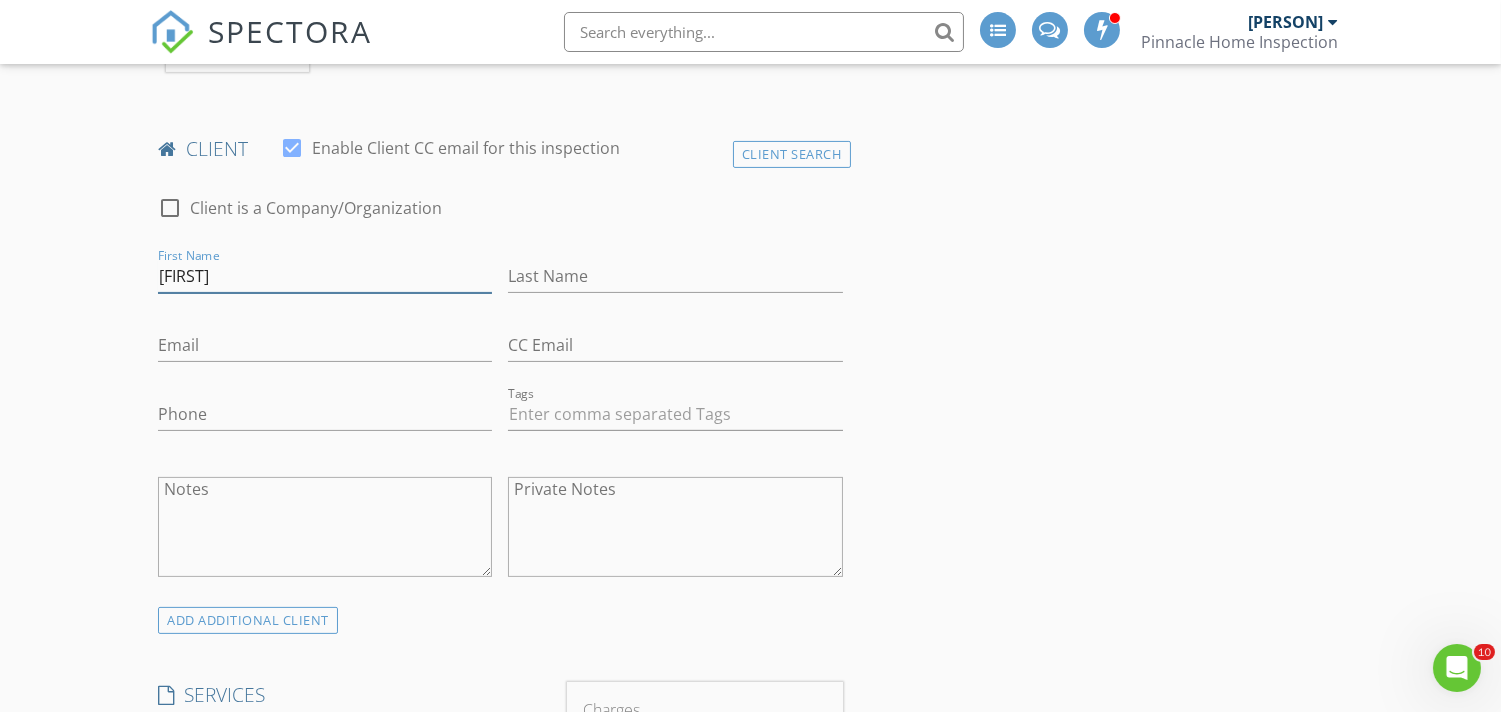 type on "Nahid" 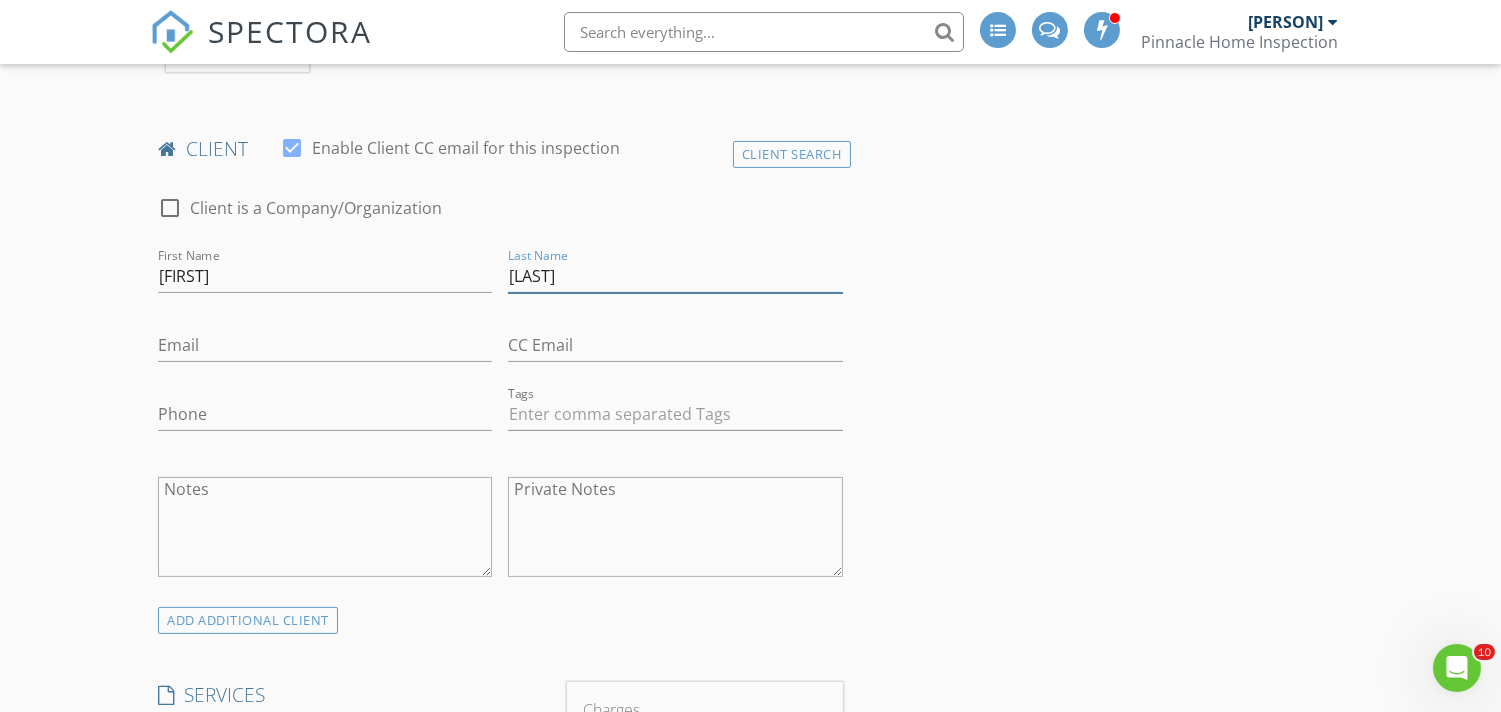 type on "Esfandiari" 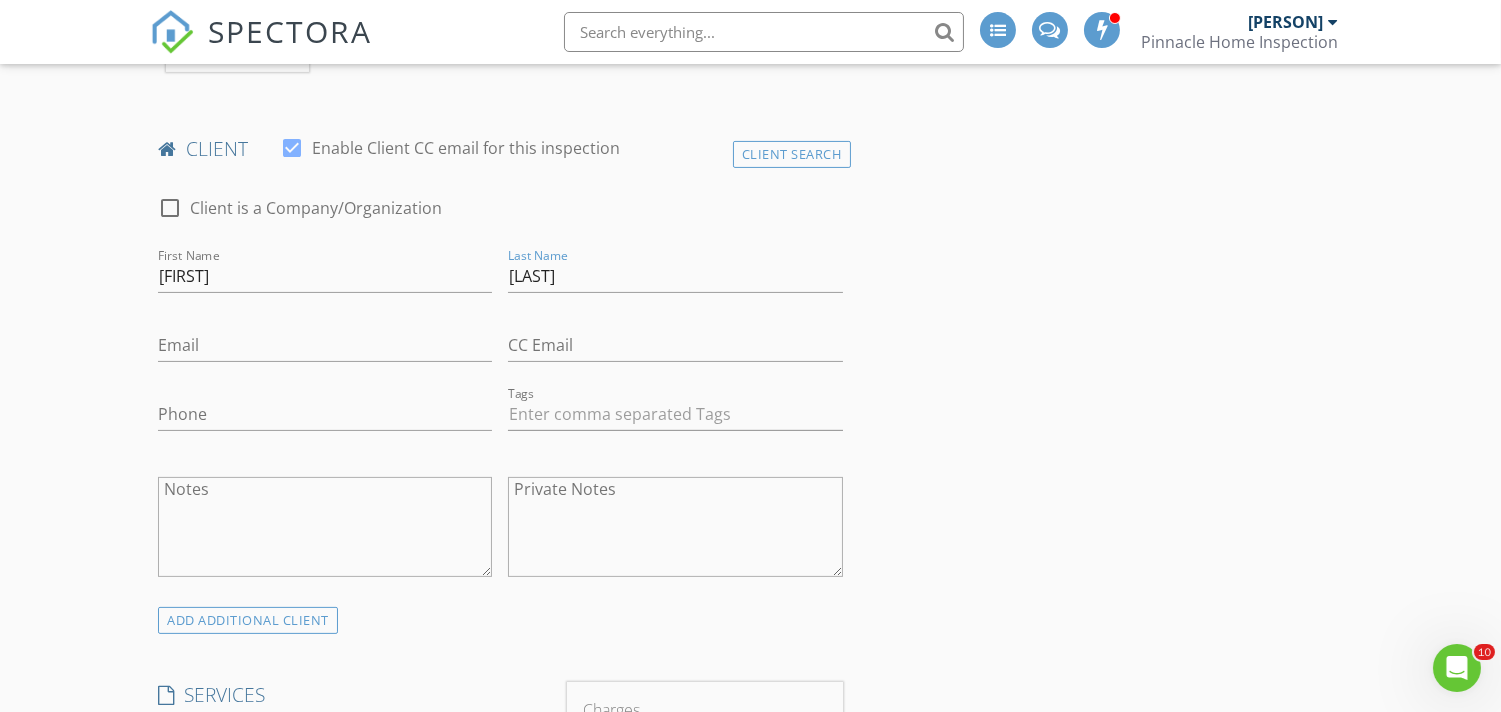 click on "New Inspection
INSPECTOR(S)
check_box   Dan Bennetts   PRIMARY   Dan Bennetts arrow_drop_down   check_box_outline_blank Dan Bennetts specifically requested
Date/Time
08/04/2025 12:00 PM
Location
Address Search       Address 4758 W Fern Vis Ct   Unit   City Meridian   State ID   Zip 83646   County Ada     Square Feet 2379   Year Built 2023   Foundation arrow_drop_down     Dan Bennetts     6.9 miles     (13 minutes)
client
check_box Enable Client CC email for this inspection   Client Search     check_box_outline_blank Client is a Company/Organization     First Name Nahid   Last Name Esfandiari   Email   CC Email   Phone         Tags         Notes   Private Notes
ADD ADDITIONAL client
SERVICES
check_box_outline_blank   Residential Inspection   check_box_outline_blank" at bounding box center (750, 1116) 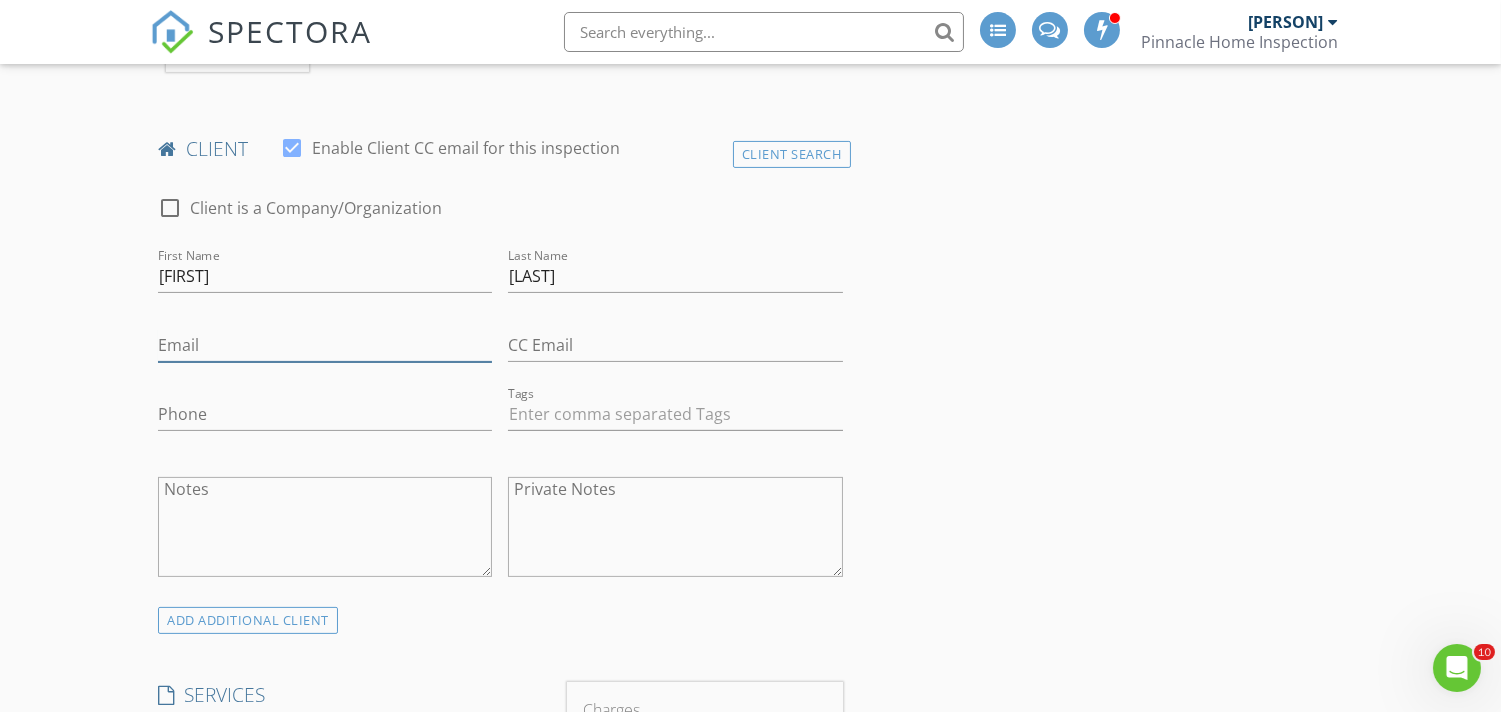 click on "Email" at bounding box center [325, 345] 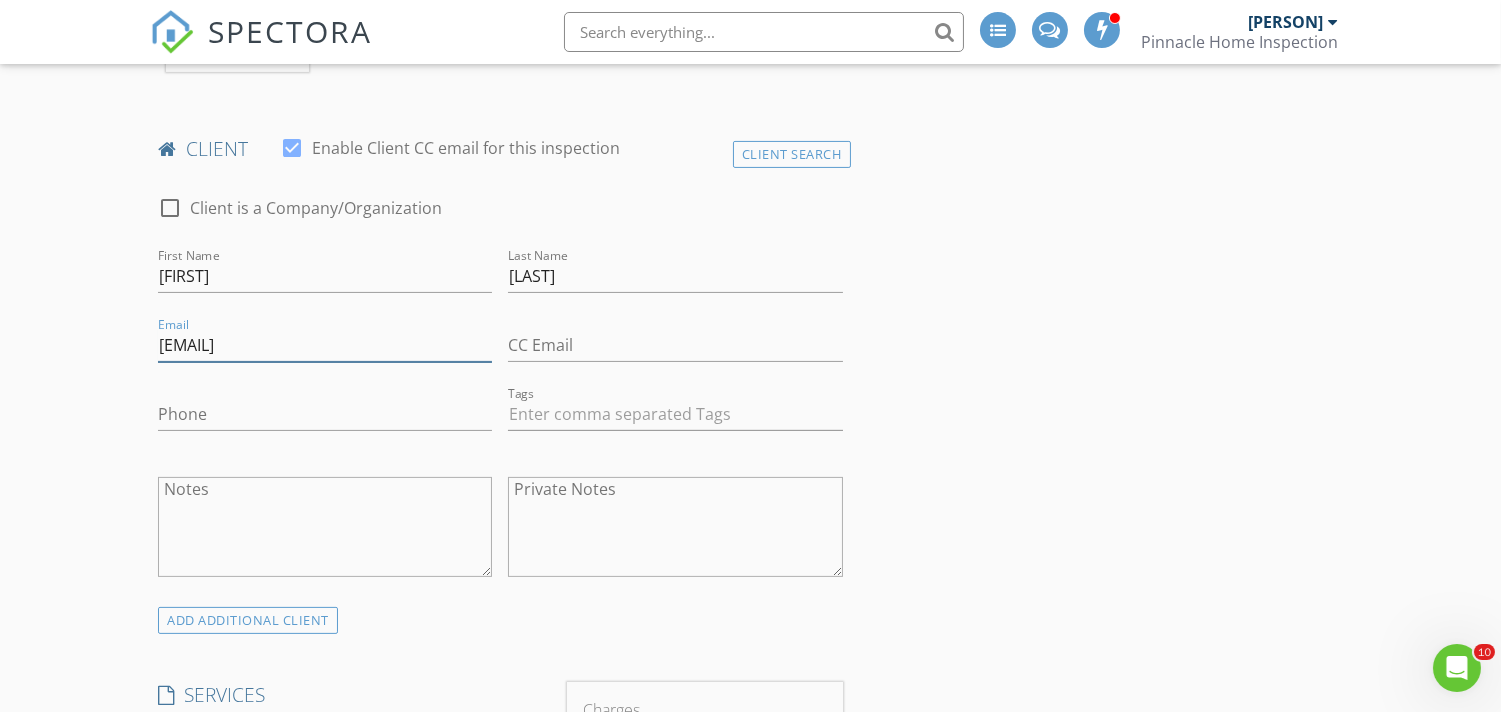 type on "nahid_twins@yahoo.com" 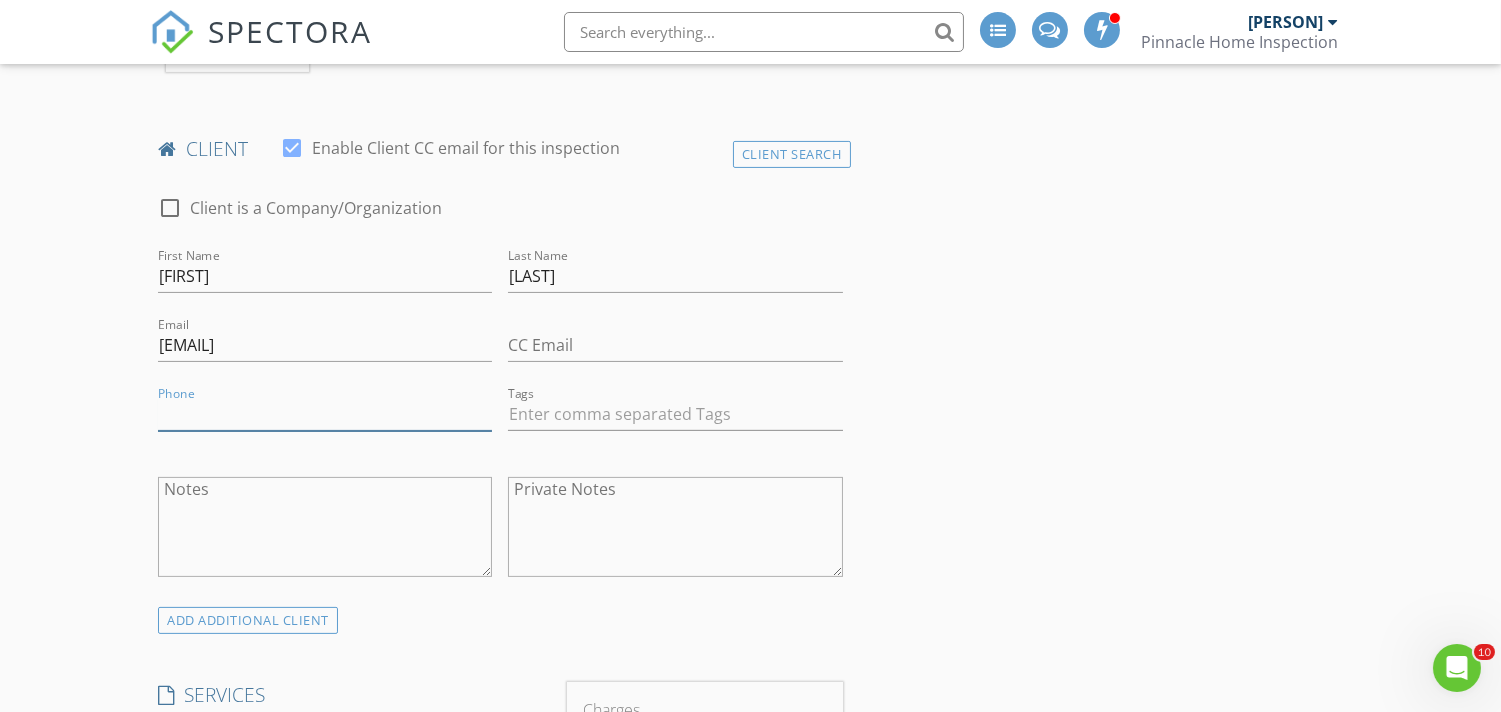 click on "Phone" at bounding box center (325, 414) 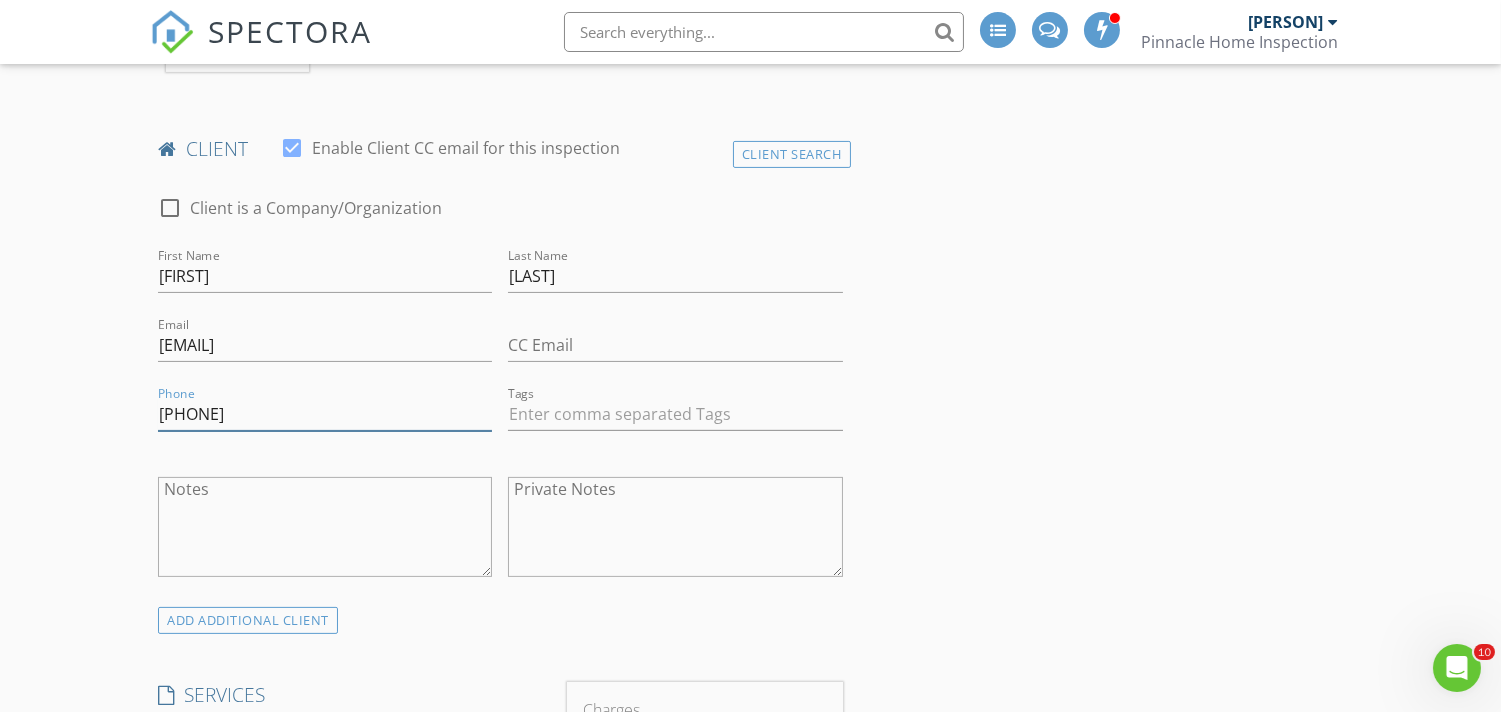 type on "714-348-7828" 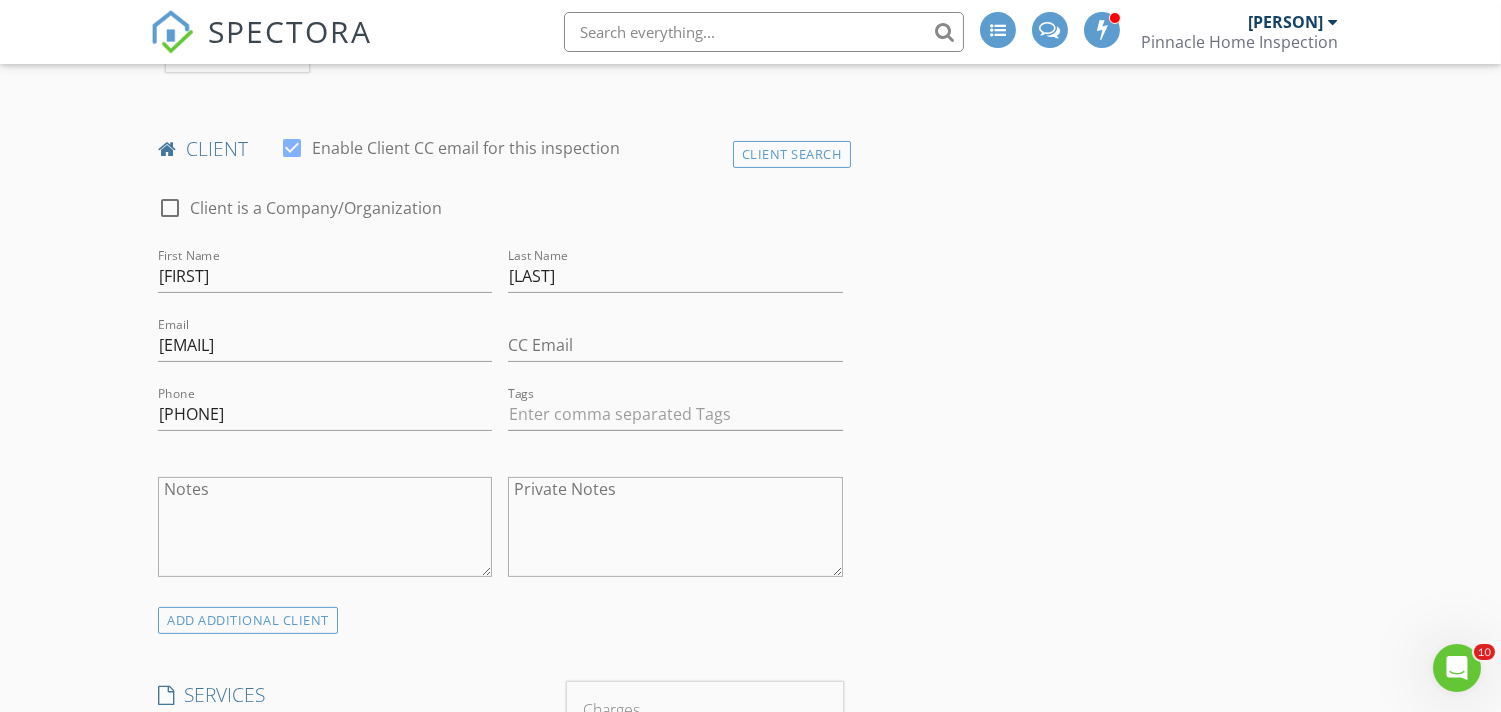 click on "New Inspection
INSPECTOR(S)
check_box   Dan Bennetts   PRIMARY   Dan Bennetts arrow_drop_down   check_box_outline_blank Dan Bennetts specifically requested
Date/Time
08/04/2025 12:00 PM
Location
Address Search       Address 4758 W Fern Vis Ct   Unit   City Meridian   State ID   Zip 83646   County Ada     Square Feet 2379   Year Built 2023   Foundation arrow_drop_down     Dan Bennetts     6.9 miles     (13 minutes)
client
check_box Enable Client CC email for this inspection   Client Search     check_box_outline_blank Client is a Company/Organization     First Name Nahid   Last Name Esfandiari   Email nahid_twins@yahoo.com   CC Email   Phone 714-348-7828         Tags         Notes   Private Notes
ADD ADDITIONAL client
SERVICES
check_box_outline_blank" at bounding box center (750, 1116) 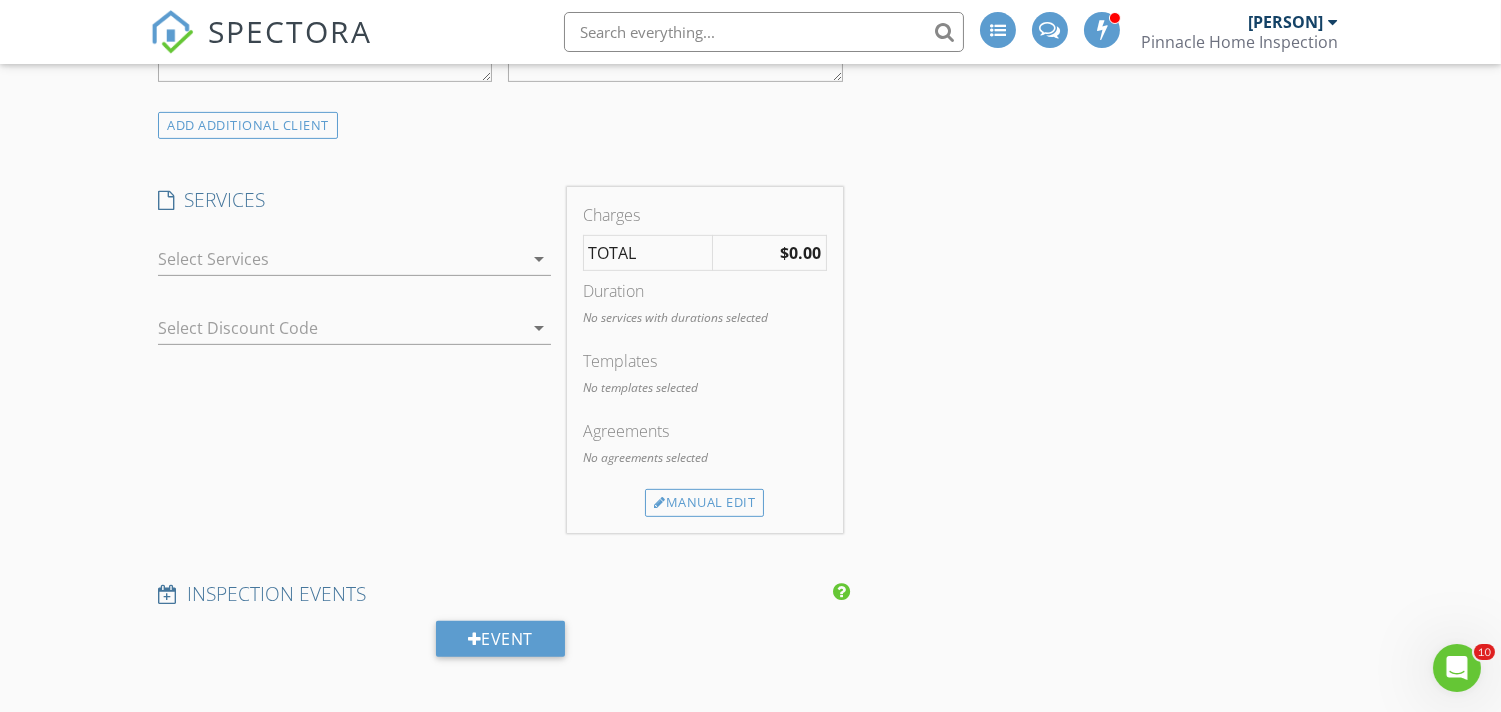 scroll, scrollTop: 1445, scrollLeft: 0, axis: vertical 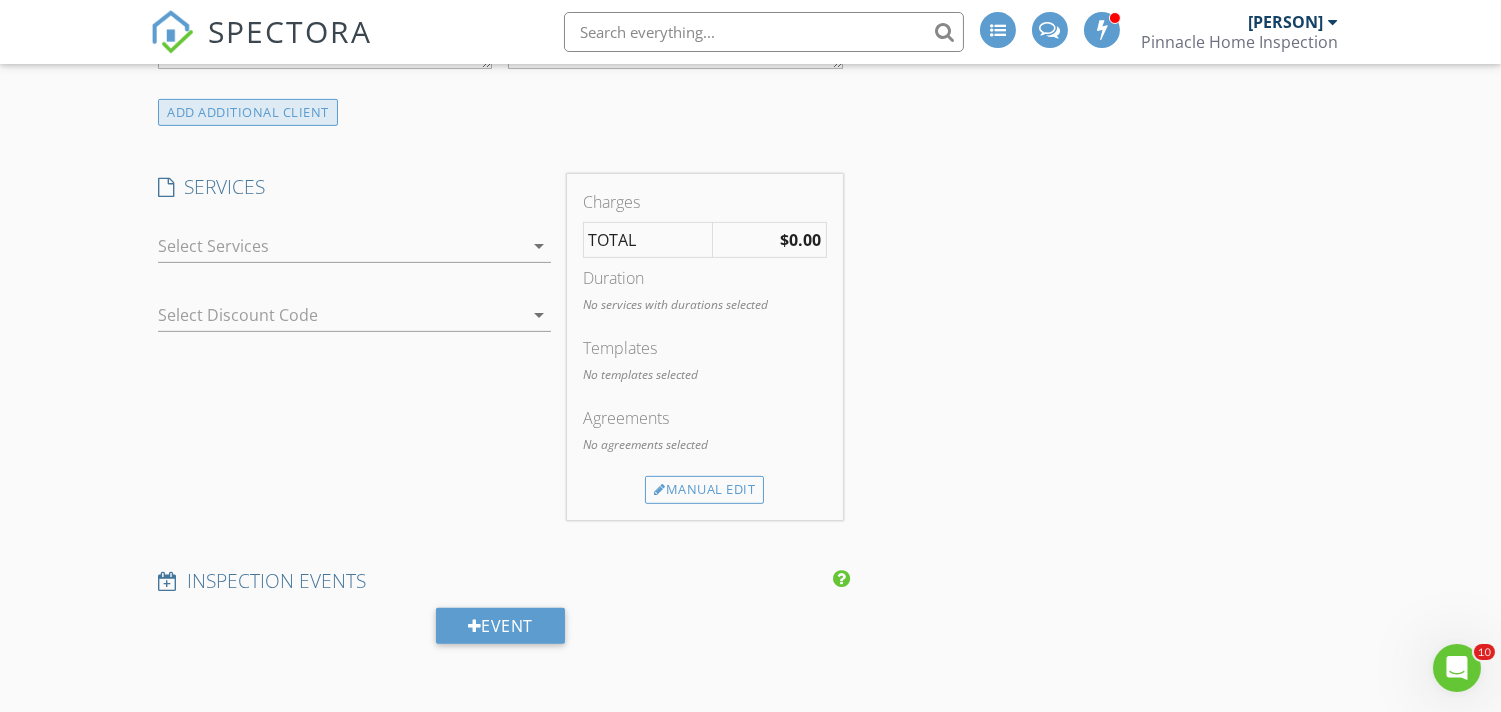 click on "ADD ADDITIONAL client" at bounding box center (248, 112) 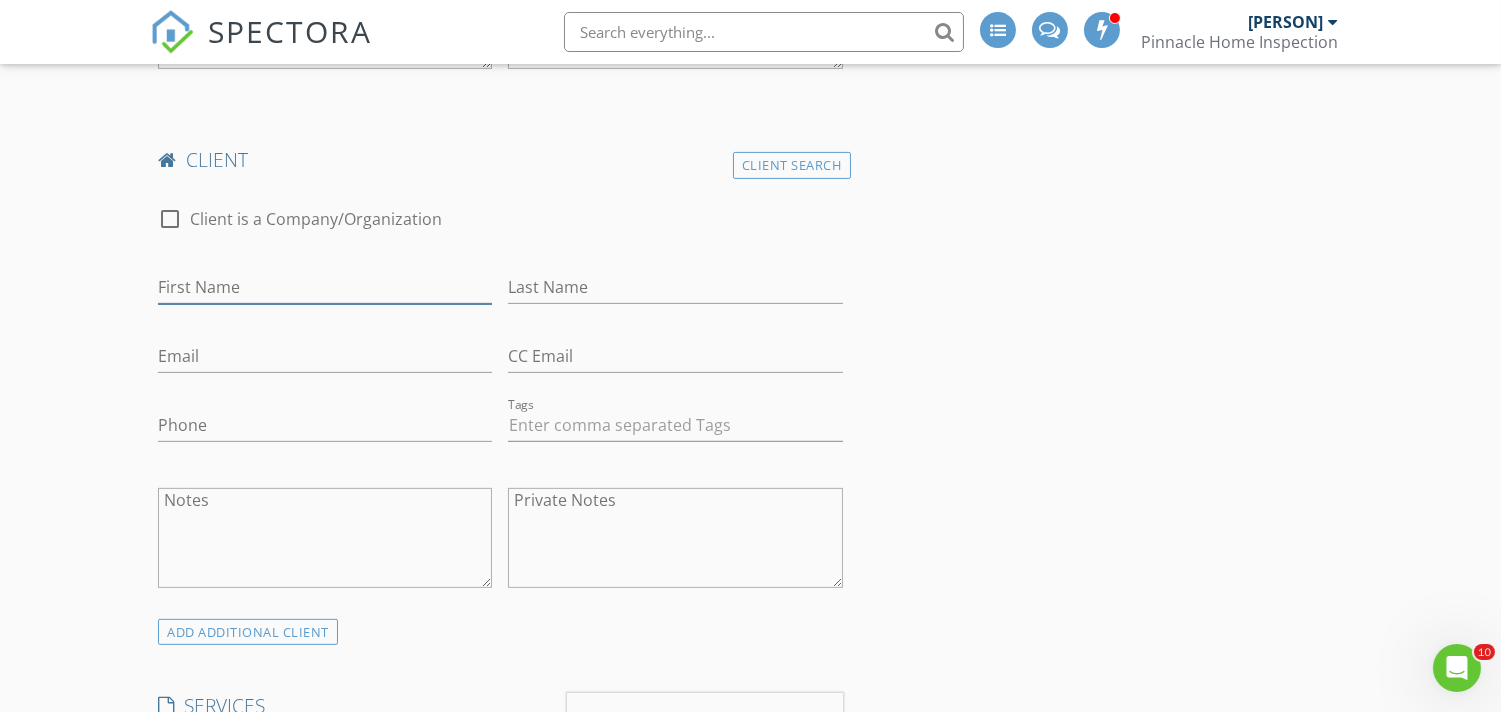 click on "First Name" at bounding box center (325, 287) 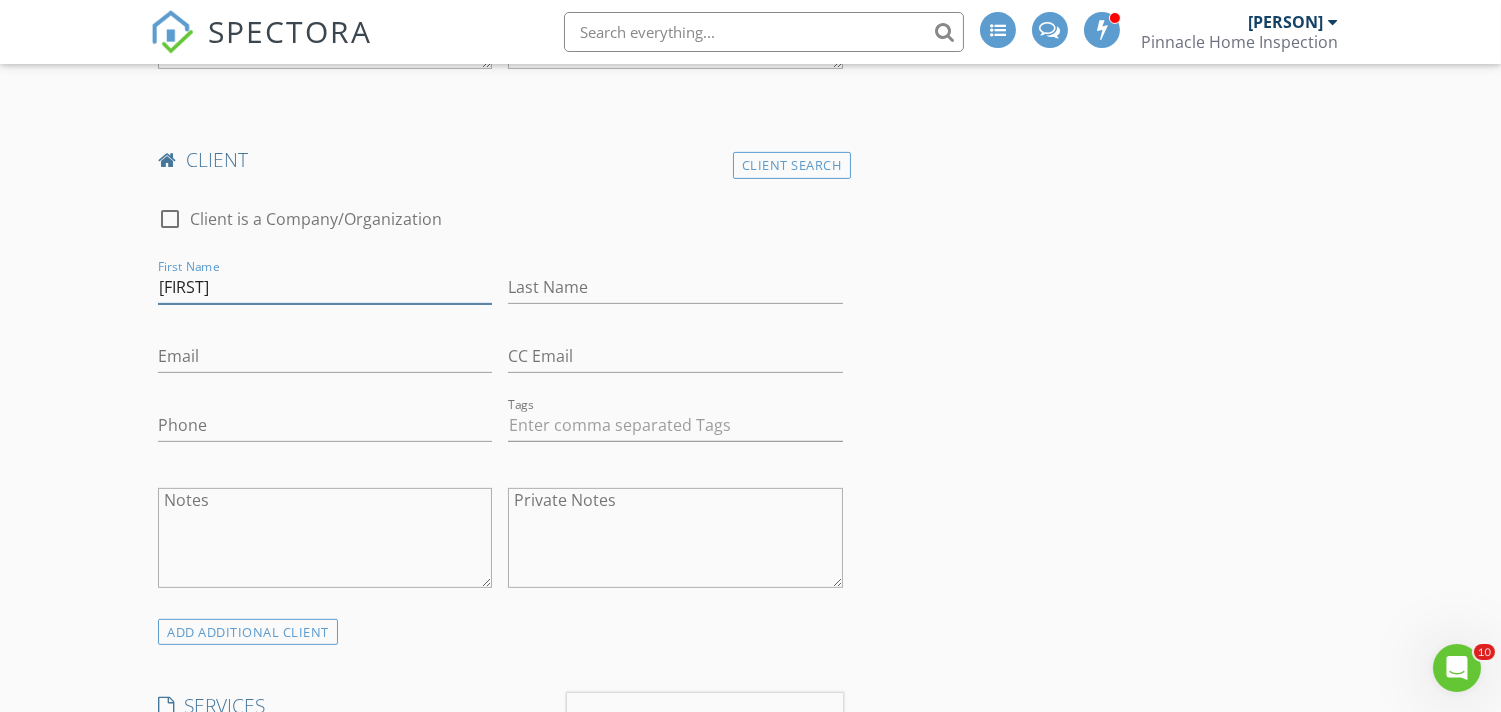 type on "Behrooz" 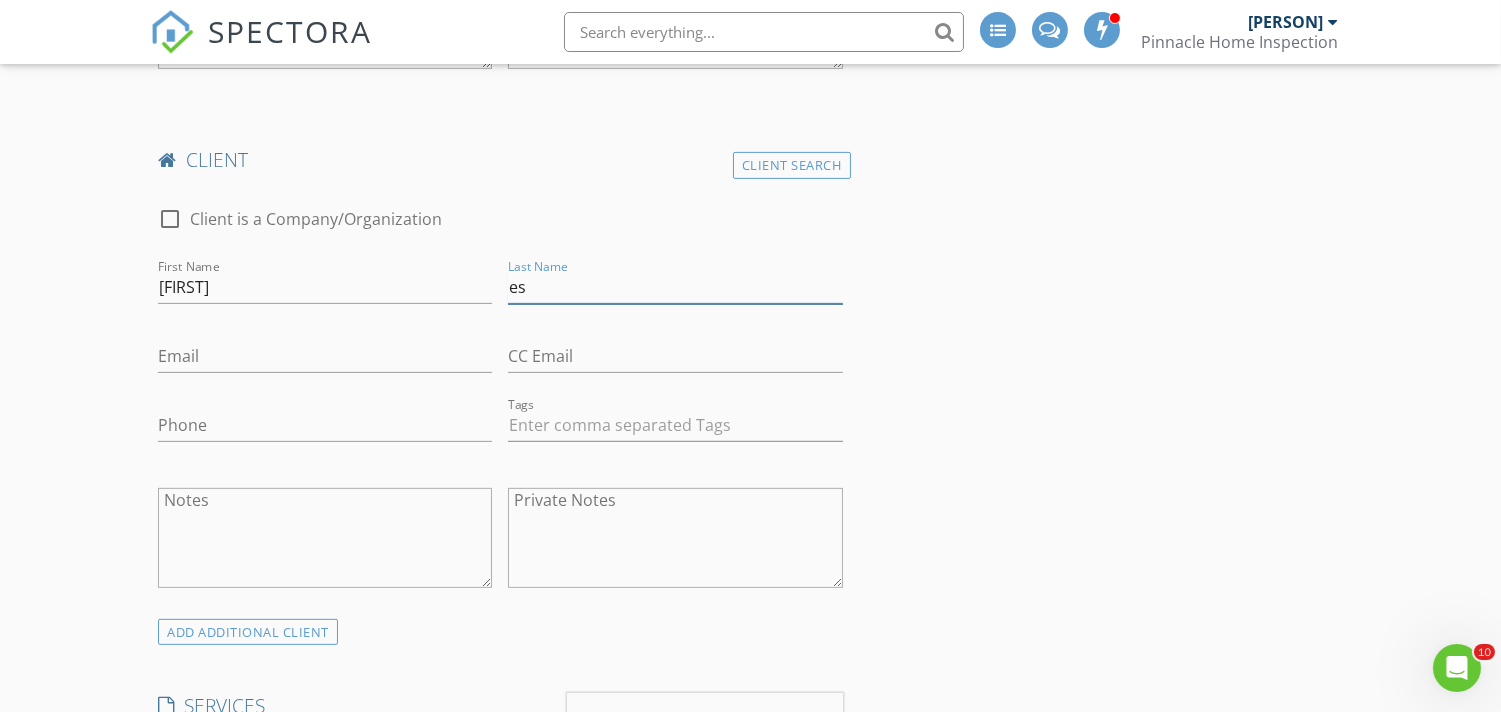 type on "e" 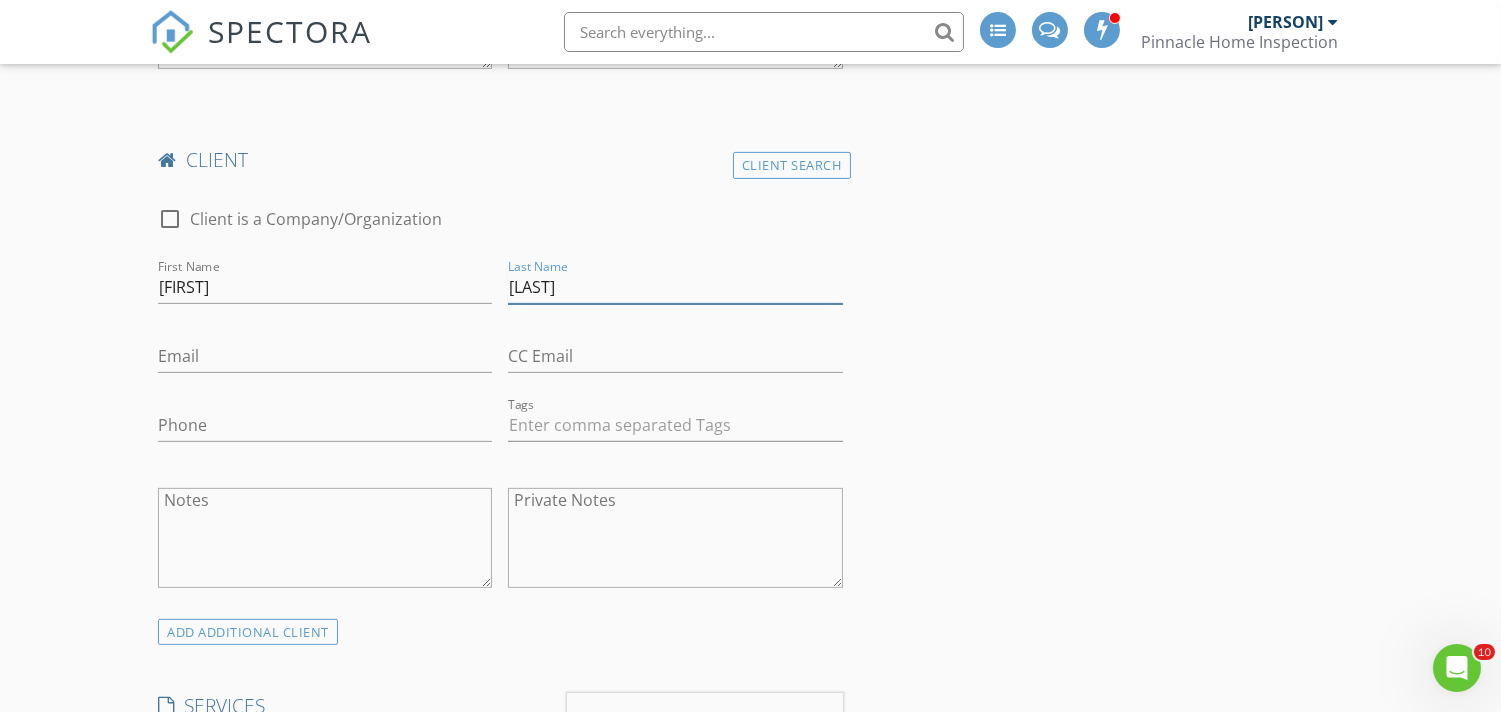 type on "Esfandiari" 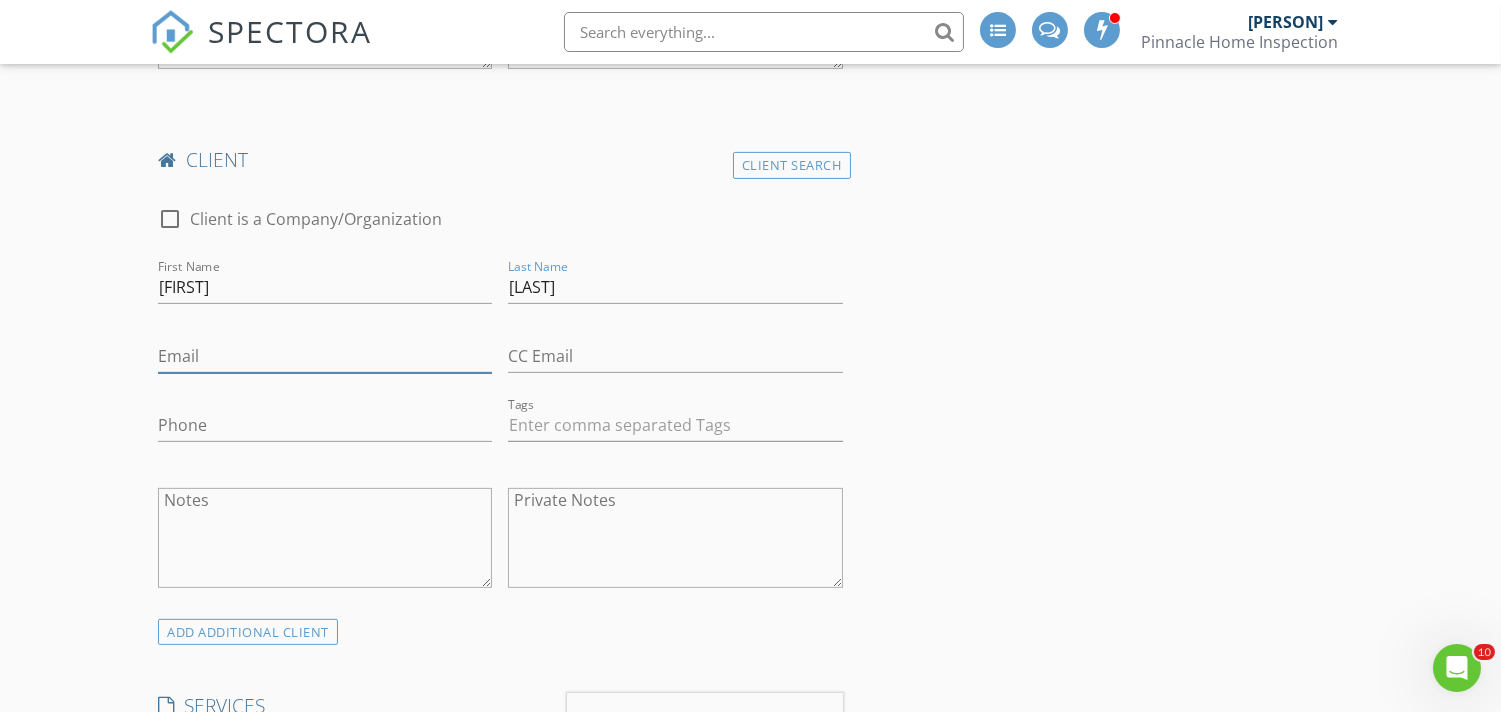 click on "Email" at bounding box center (325, 356) 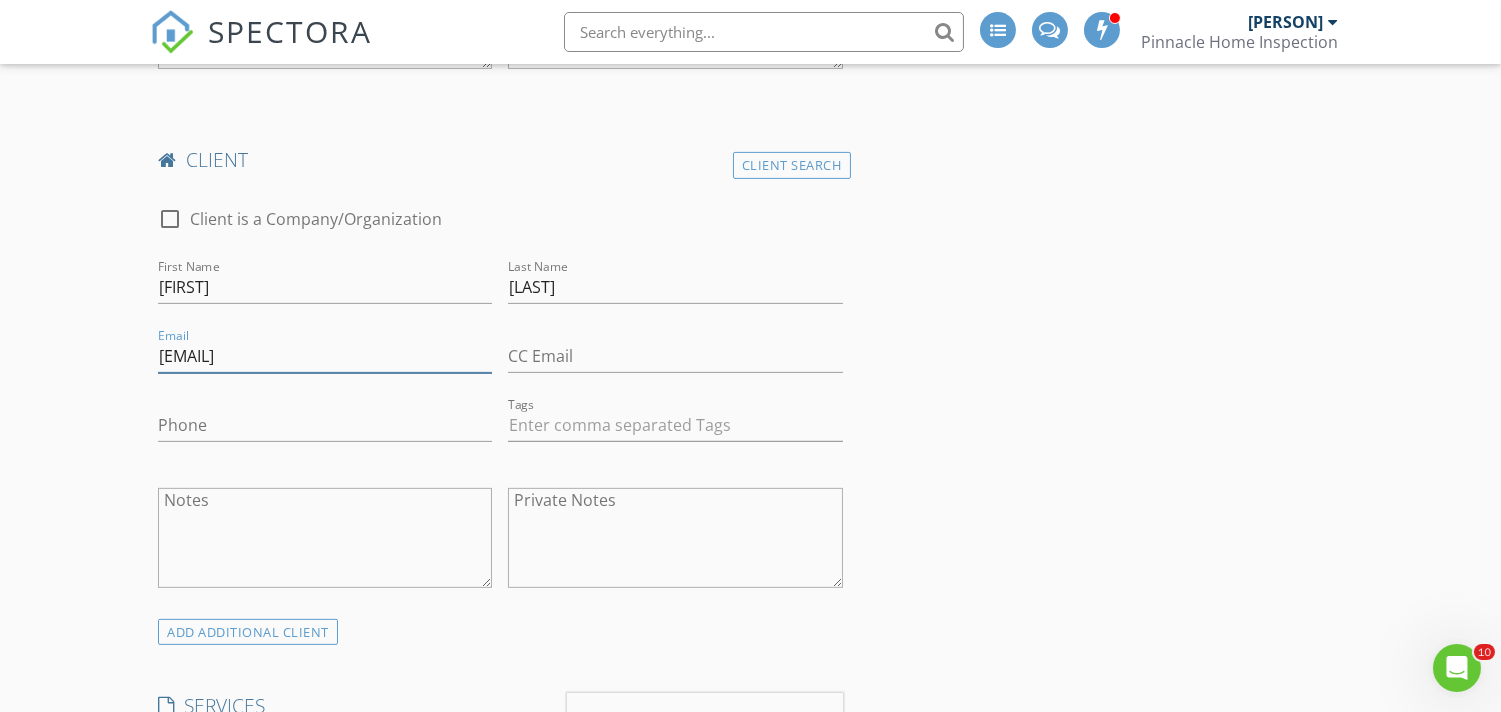 type on "behroozes5@gmail.com" 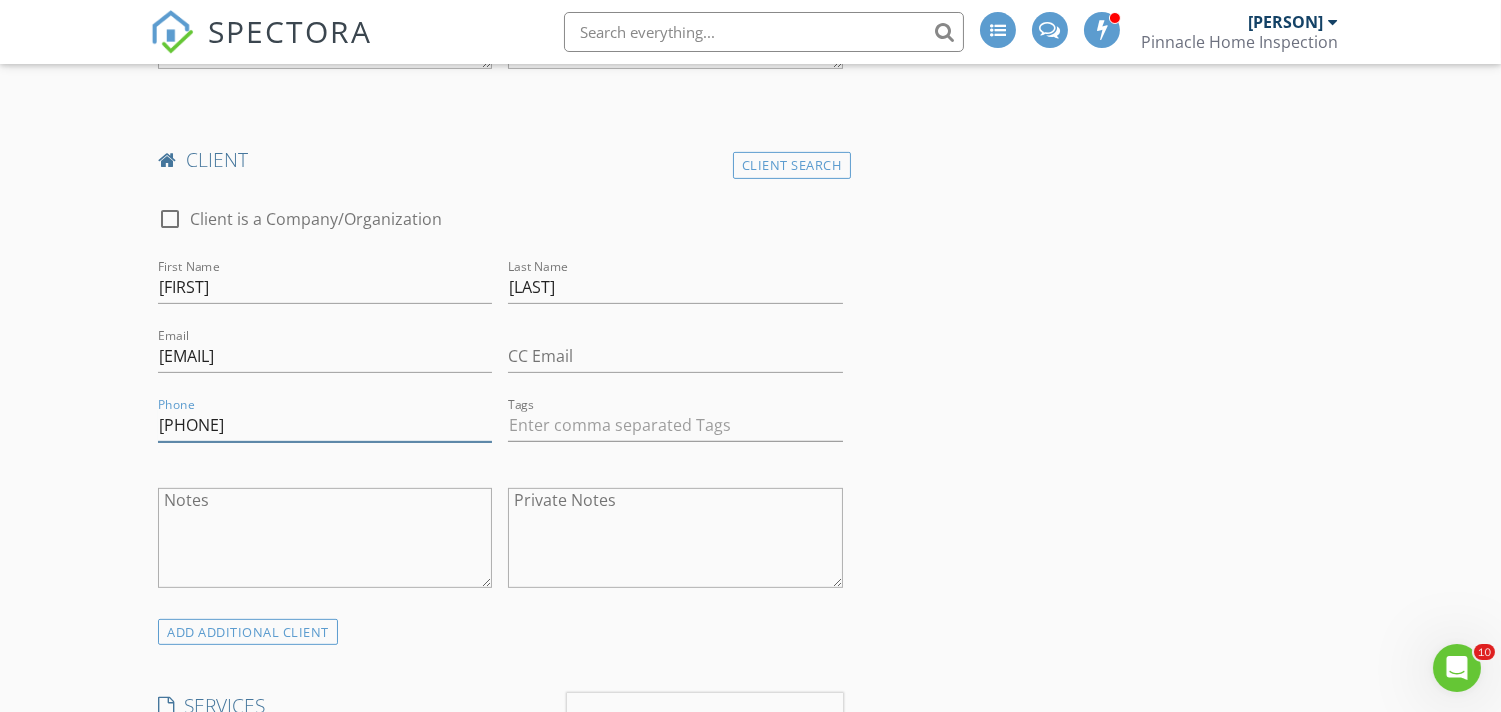 type on "714-307-3360" 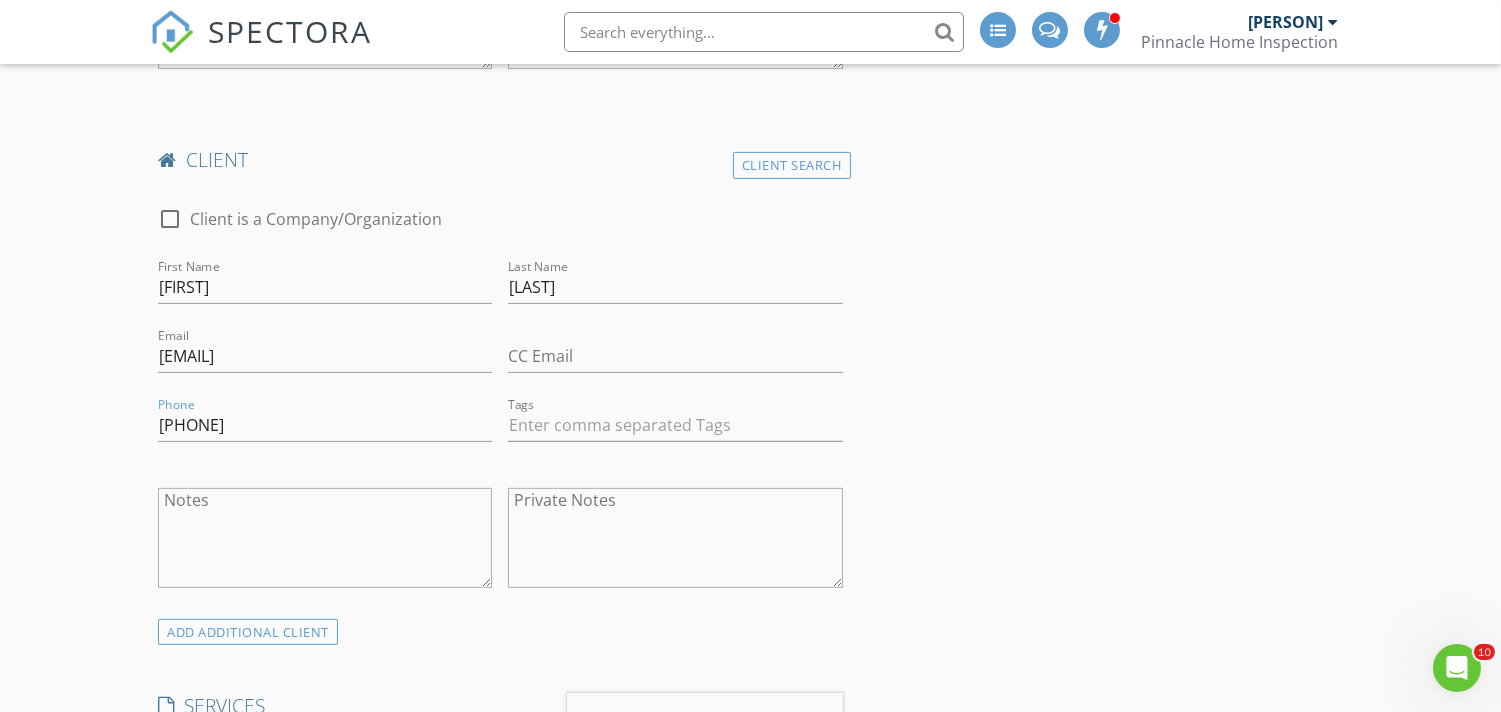 click on "New Inspection
INSPECTOR(S)
check_box   Dan Bennetts   PRIMARY   Dan Bennetts arrow_drop_down   check_box_outline_blank Dan Bennetts specifically requested
Date/Time
08/04/2025 12:00 PM
Location
Address Search       Address 4758 W Fern Vis Ct   Unit   City Meridian   State ID   Zip 83646   County Ada     Square Feet 2379   Year Built 2023   Foundation arrow_drop_down     Dan Bennetts     6.9 miles     (13 minutes)
client
check_box Enable Client CC email for this inspection   Client Search     check_box_outline_blank Client is a Company/Organization     First Name Nahid   Last Name Esfandiari   Email nahid_twins@yahoo.com   CC Email   Phone 714-348-7828         Tags         Notes   Private Notes
client
Client Search     check_box_outline_blank Client is a Company/Organization     First Name Behrooz   Last Name" at bounding box center (750, 867) 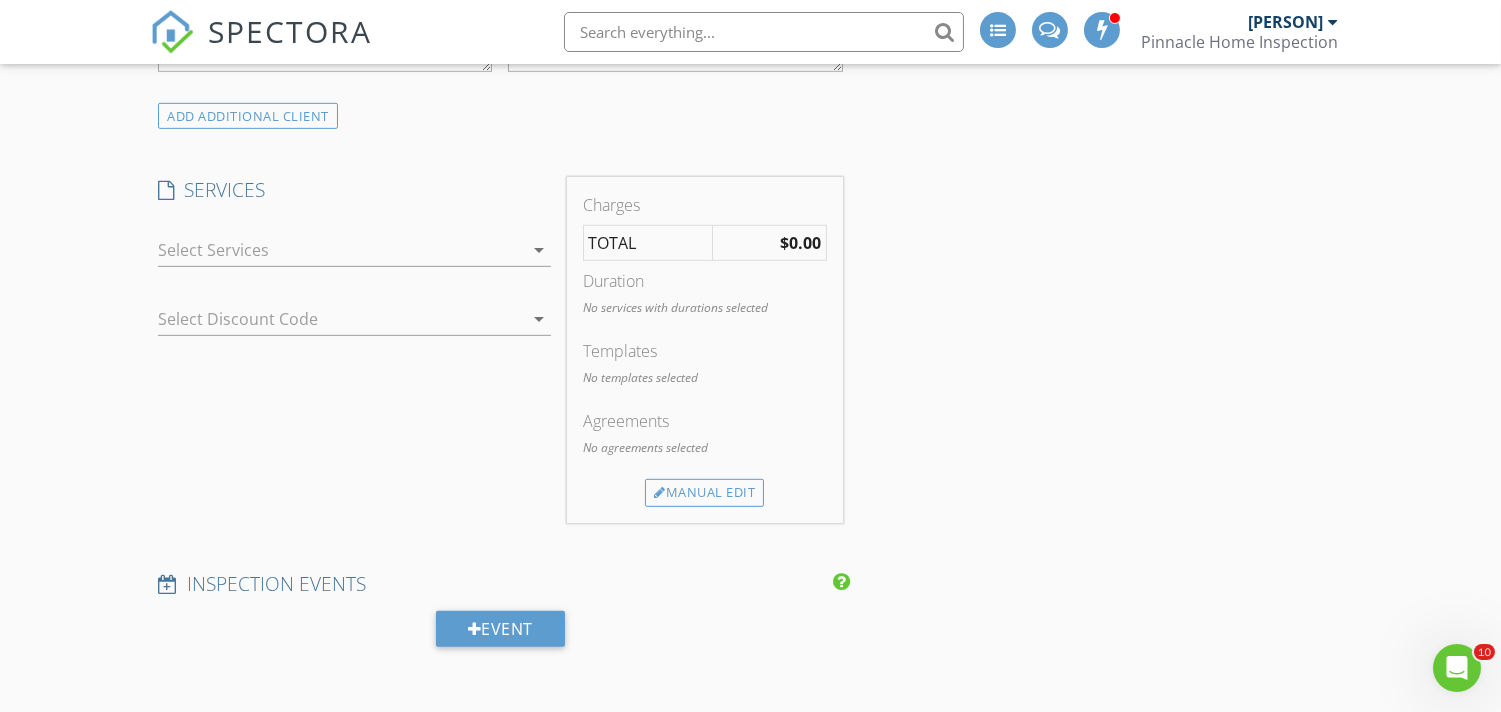 scroll, scrollTop: 1967, scrollLeft: 0, axis: vertical 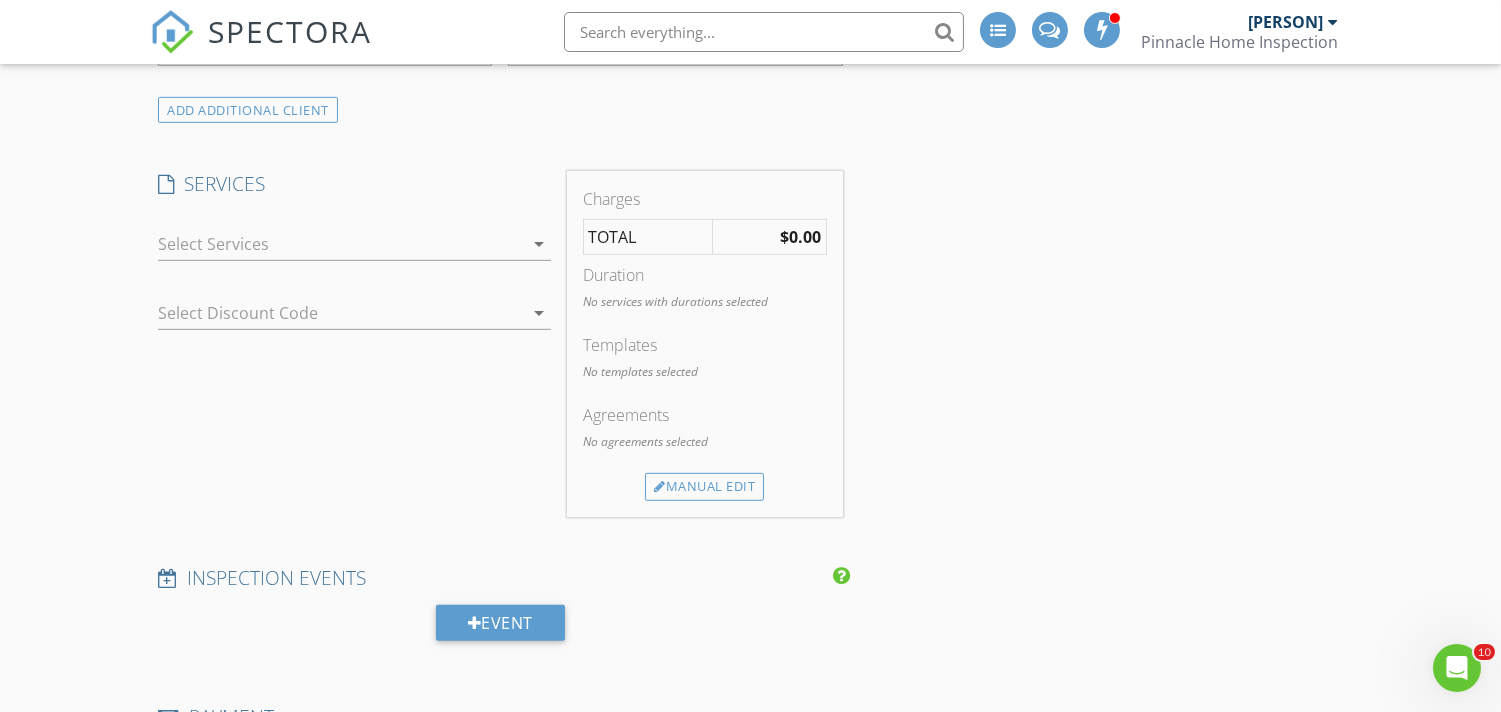 click at bounding box center (340, 244) 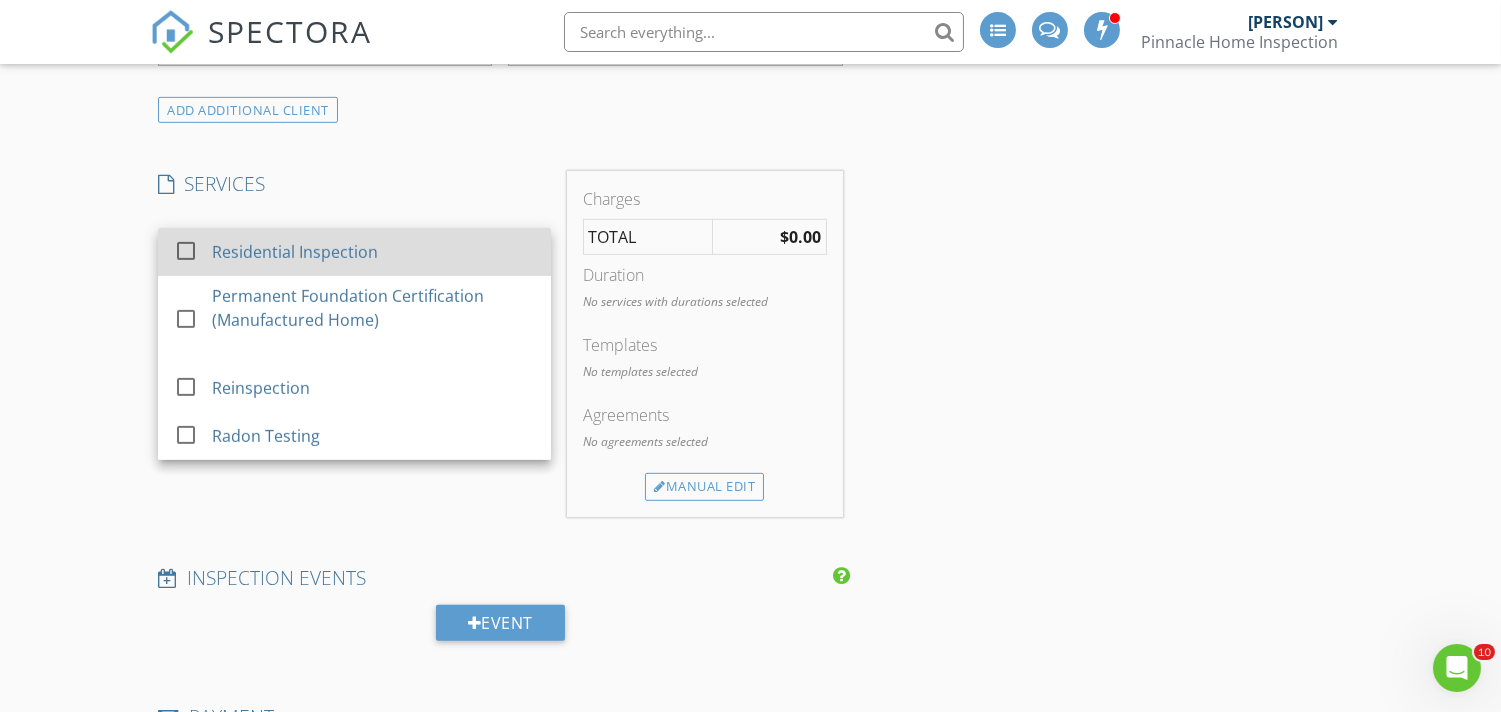 click at bounding box center (186, 250) 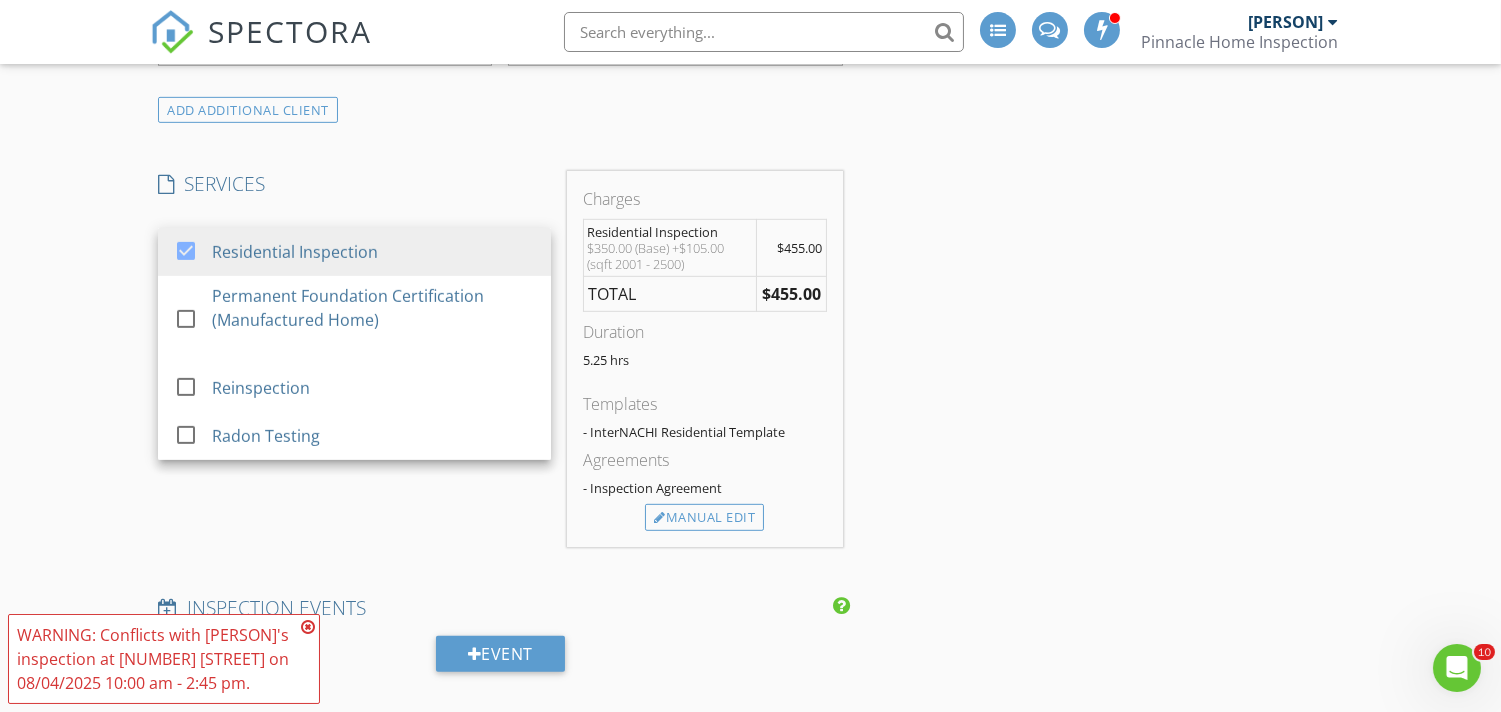 click on "New Inspection
INSPECTOR(S)
check_box   Dan Bennetts   PRIMARY   Dan Bennetts arrow_drop_down   check_box_outline_blank Dan Bennetts specifically requested
Date/Time
08/04/2025 12:00 PM
Location
Address Search       Address 4758 W Fern Vis Ct   Unit   City Meridian   State ID   Zip 83646   County Ada     Square Feet 2379   Year Built 2023   Foundation arrow_drop_down     Dan Bennetts     6.9 miles     (13 minutes)
client
check_box Enable Client CC email for this inspection   Client Search     check_box_outline_blank Client is a Company/Organization     First Name Nahid   Last Name Esfandiari   Email nahid_twins@yahoo.com   CC Email   Phone 714-348-7828         Tags         Notes   Private Notes
client
Client Search     check_box_outline_blank Client is a Company/Organization     First Name Behrooz   Last Name" at bounding box center (750, 361) 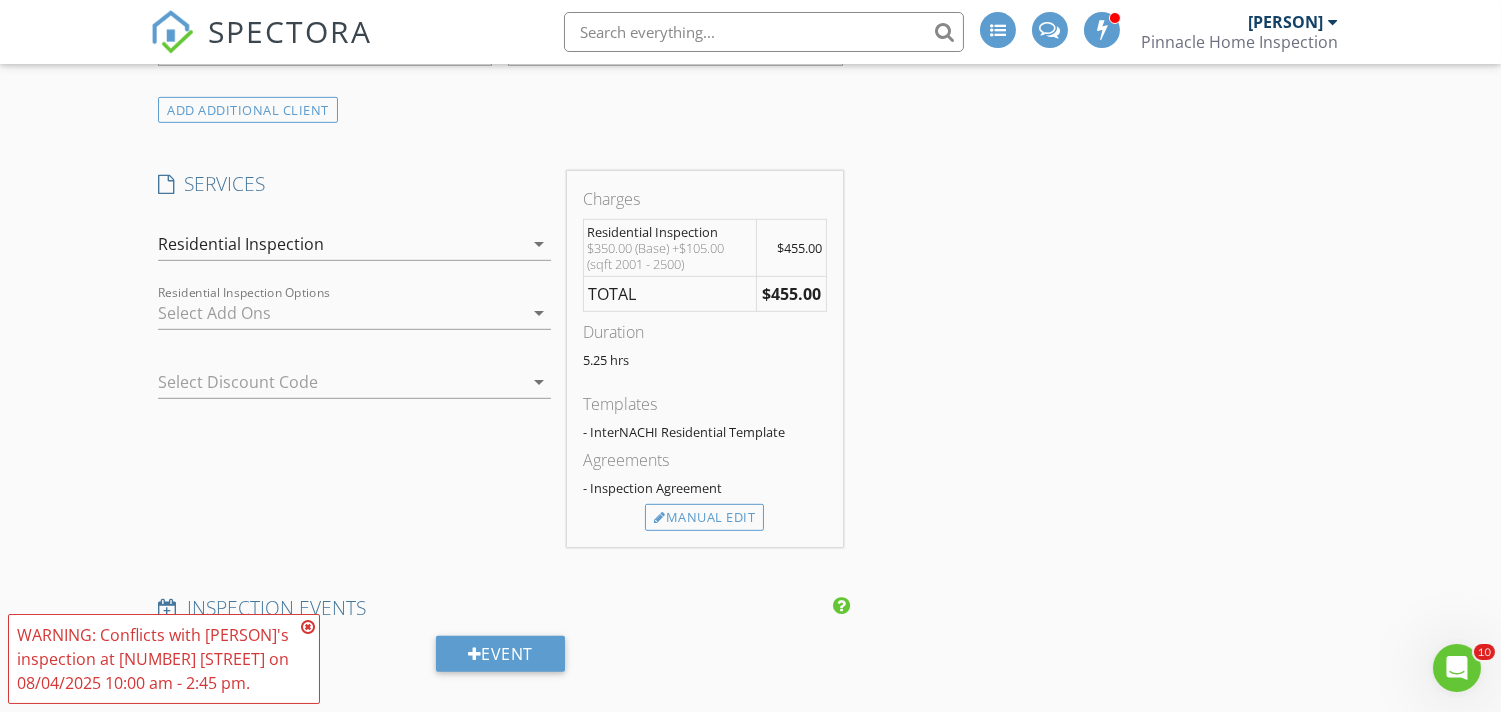click at bounding box center [308, 627] 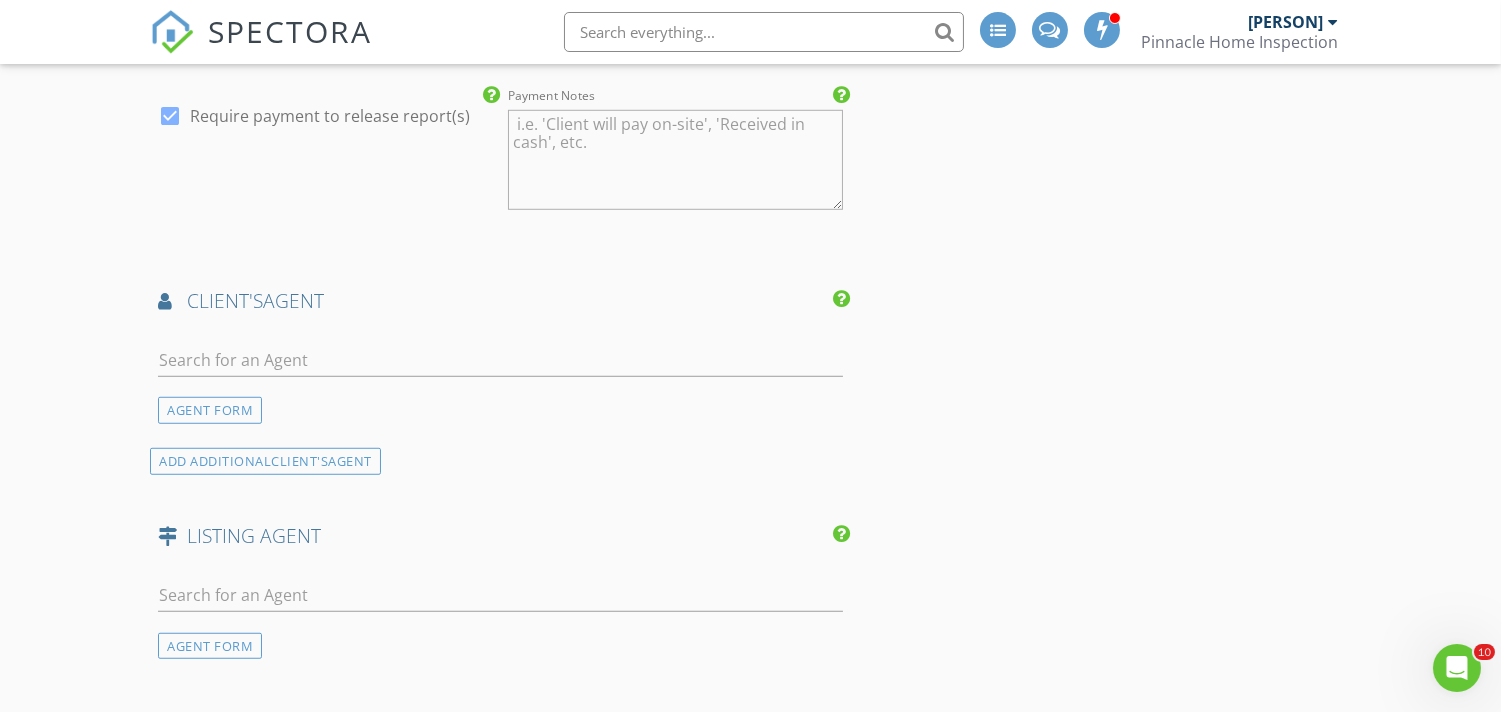 scroll, scrollTop: 2696, scrollLeft: 0, axis: vertical 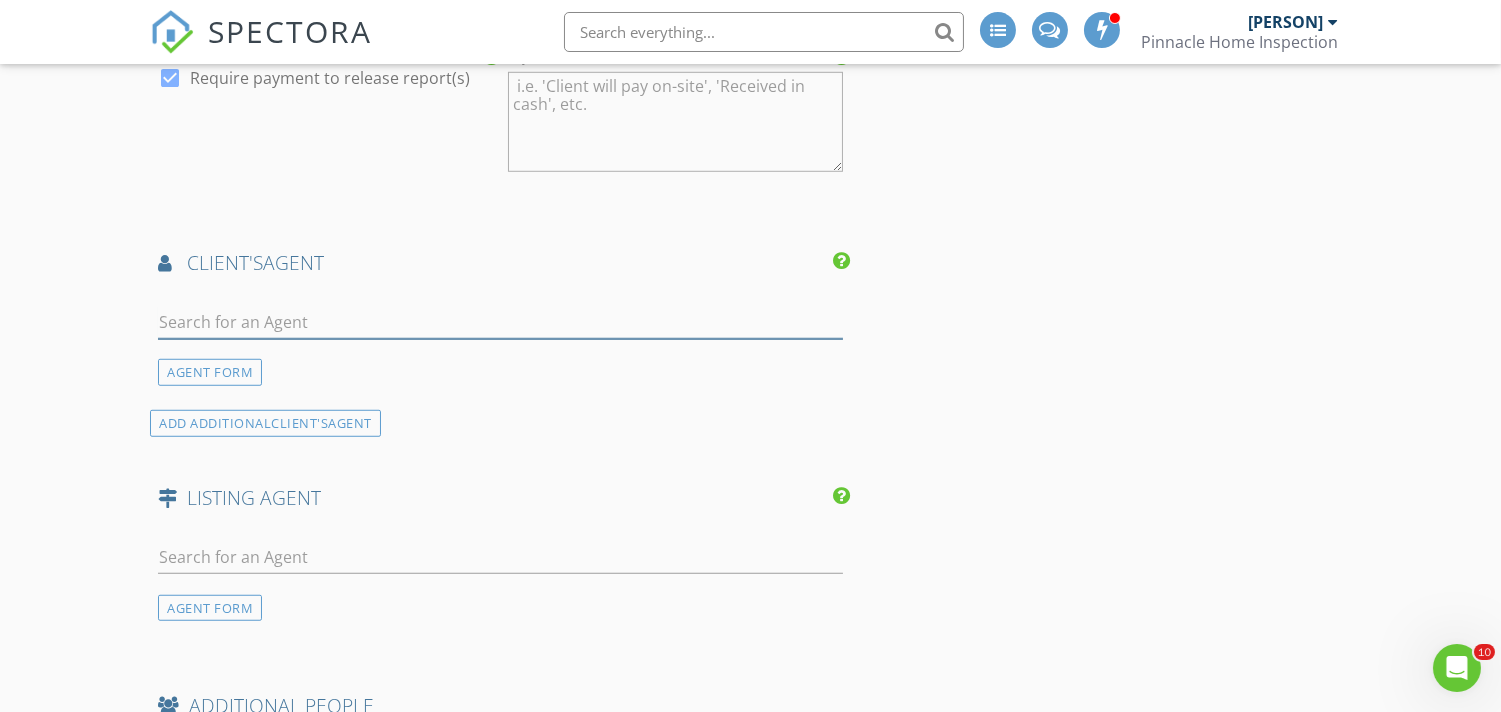 click at bounding box center (500, 322) 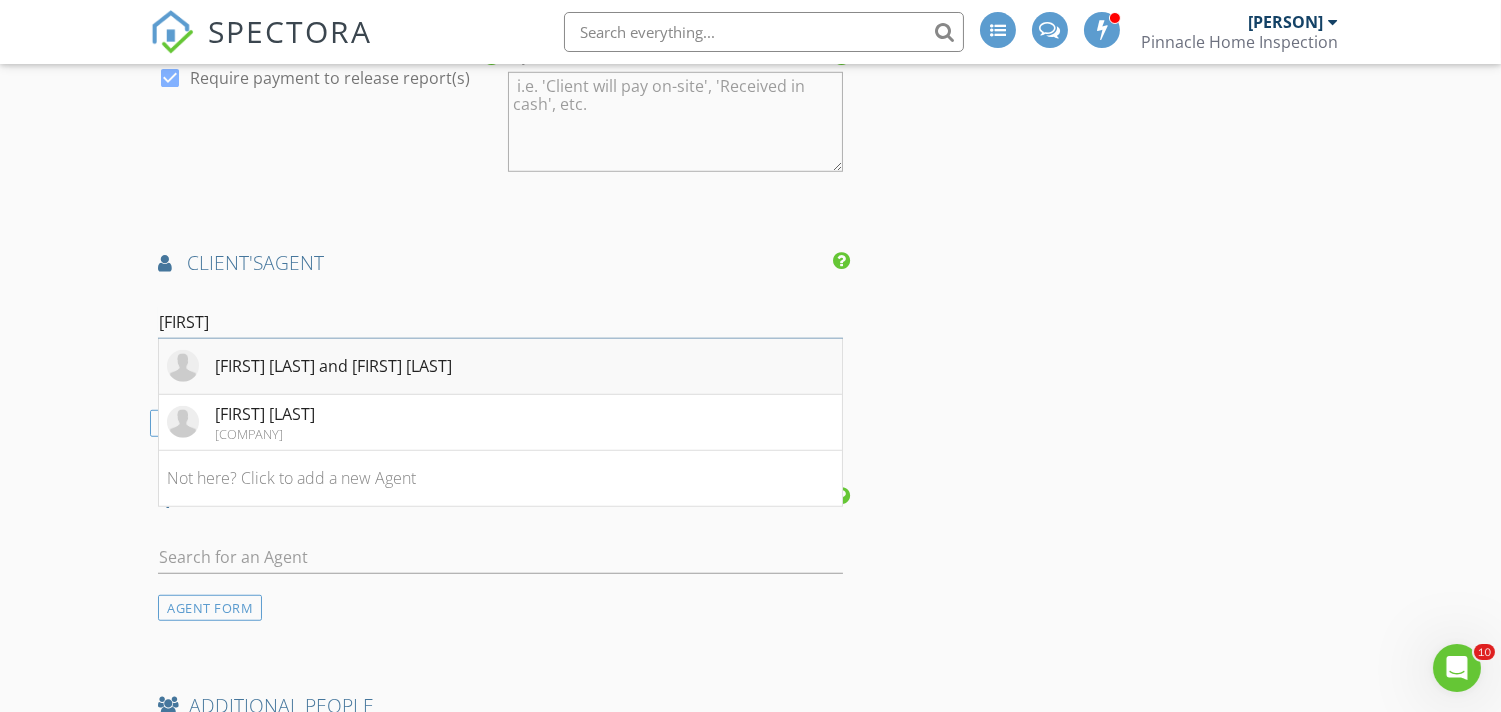 type on "sara" 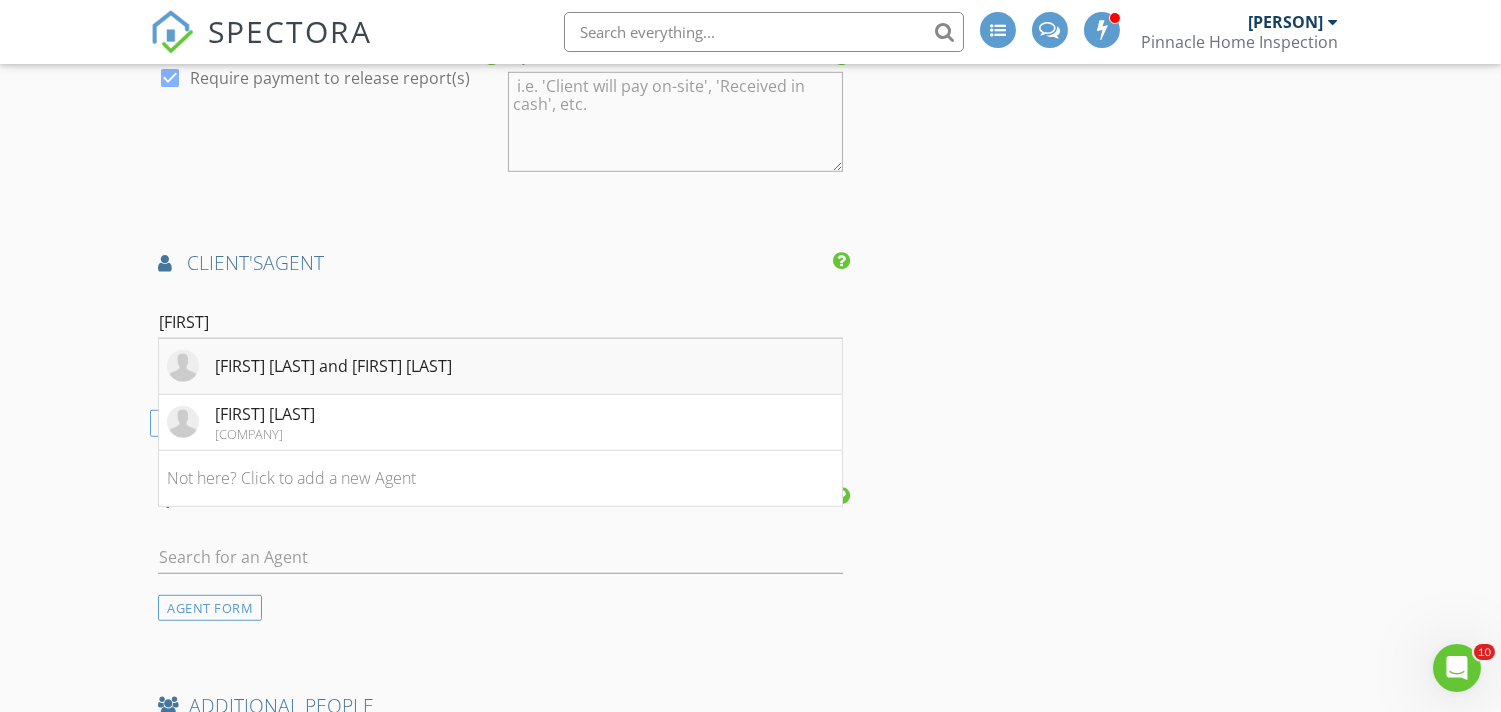 click on "[FIRST] [LAST]" at bounding box center (333, 366) 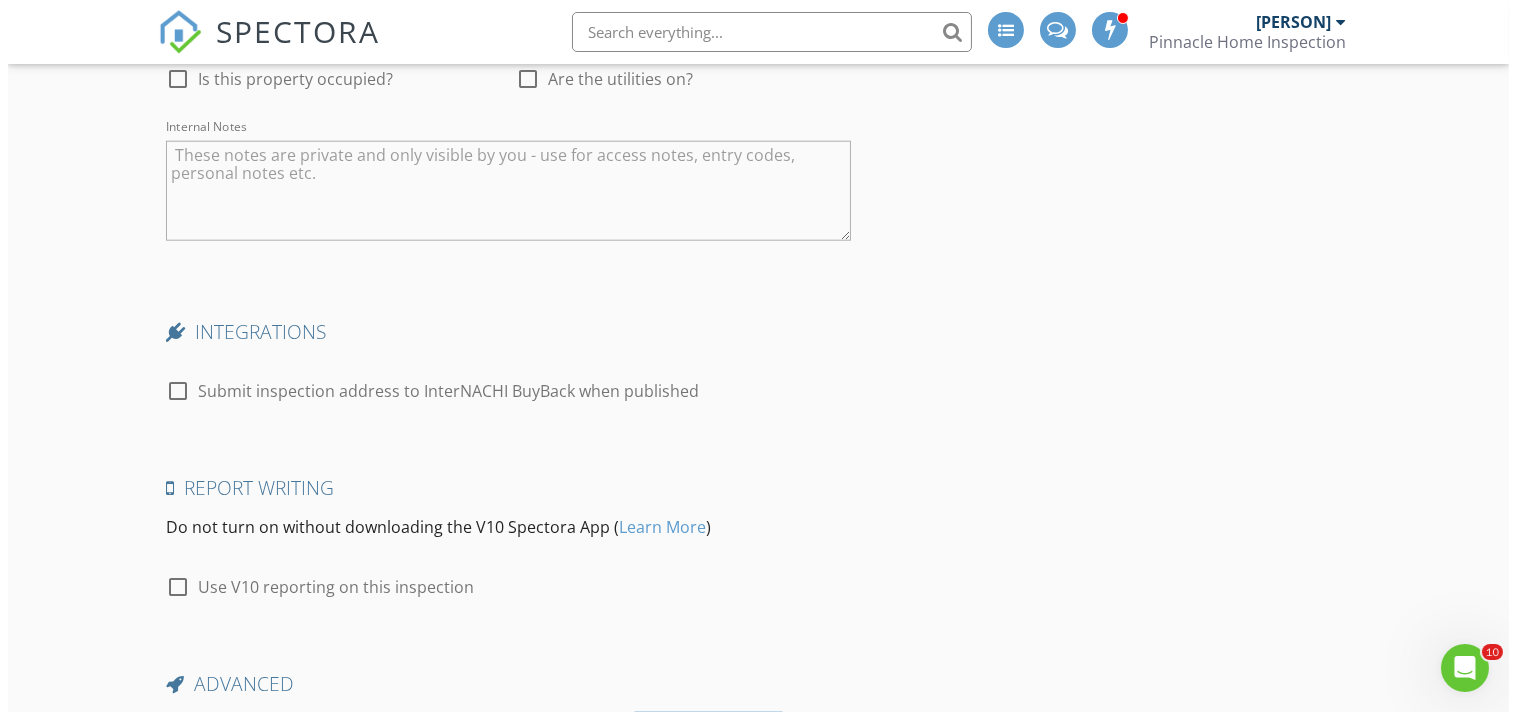 scroll, scrollTop: 4210, scrollLeft: 0, axis: vertical 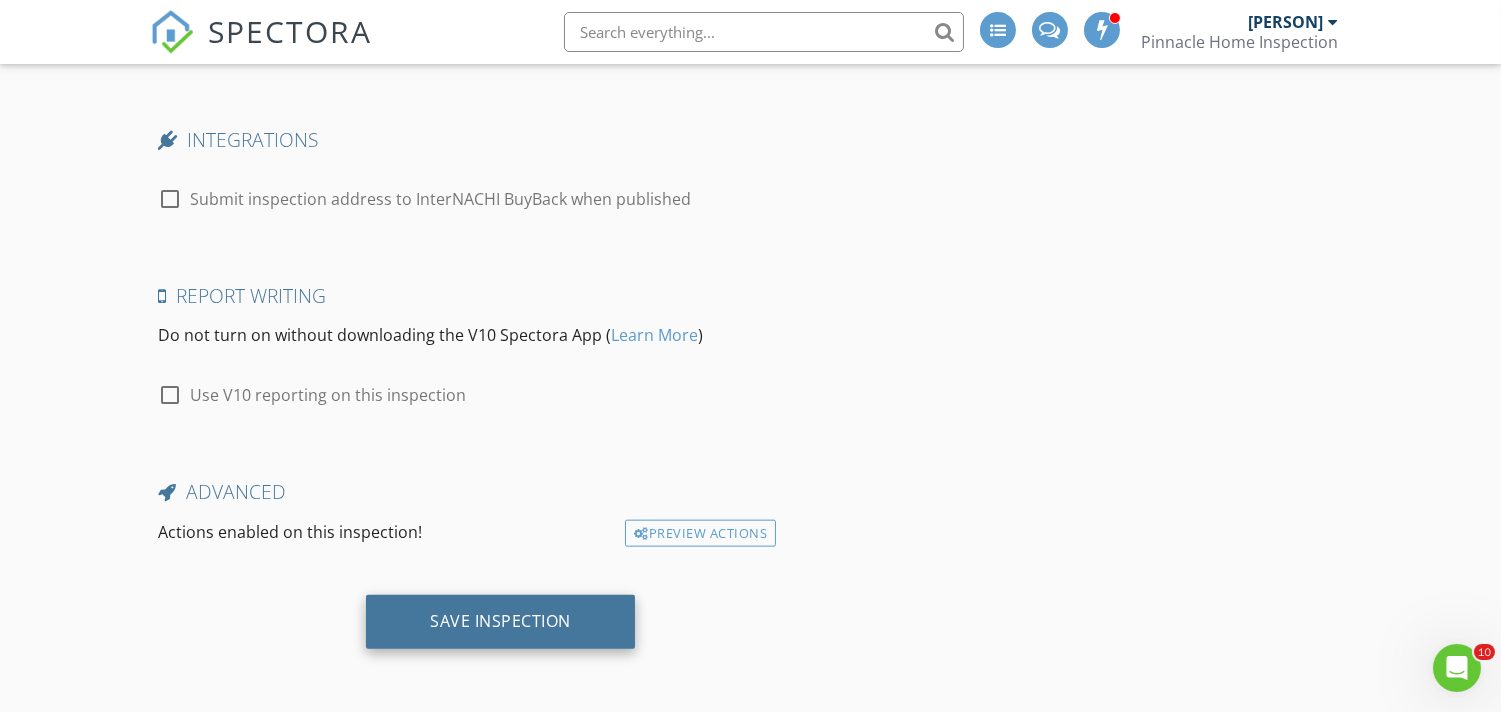 click on "Save Inspection" at bounding box center (500, 621) 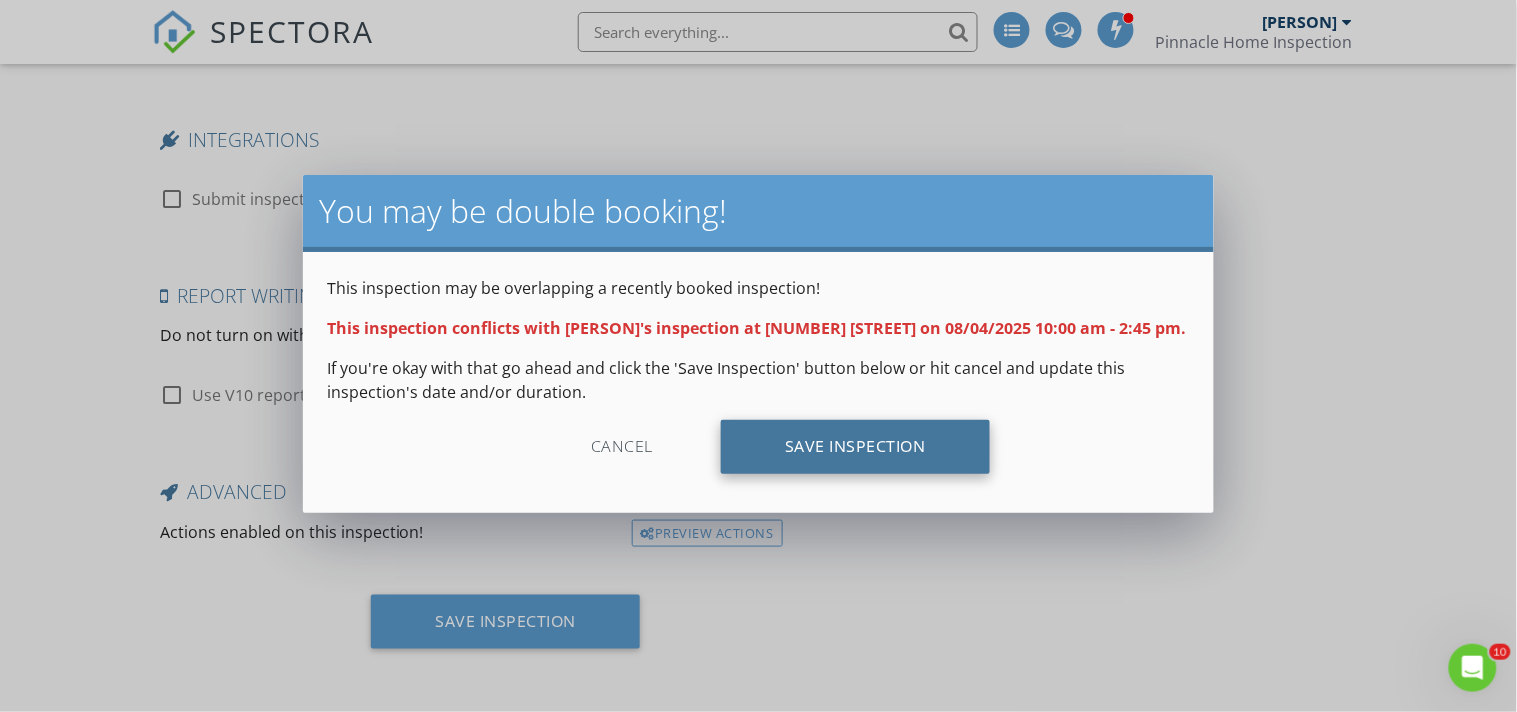 click on "Save Inspection" at bounding box center (855, 447) 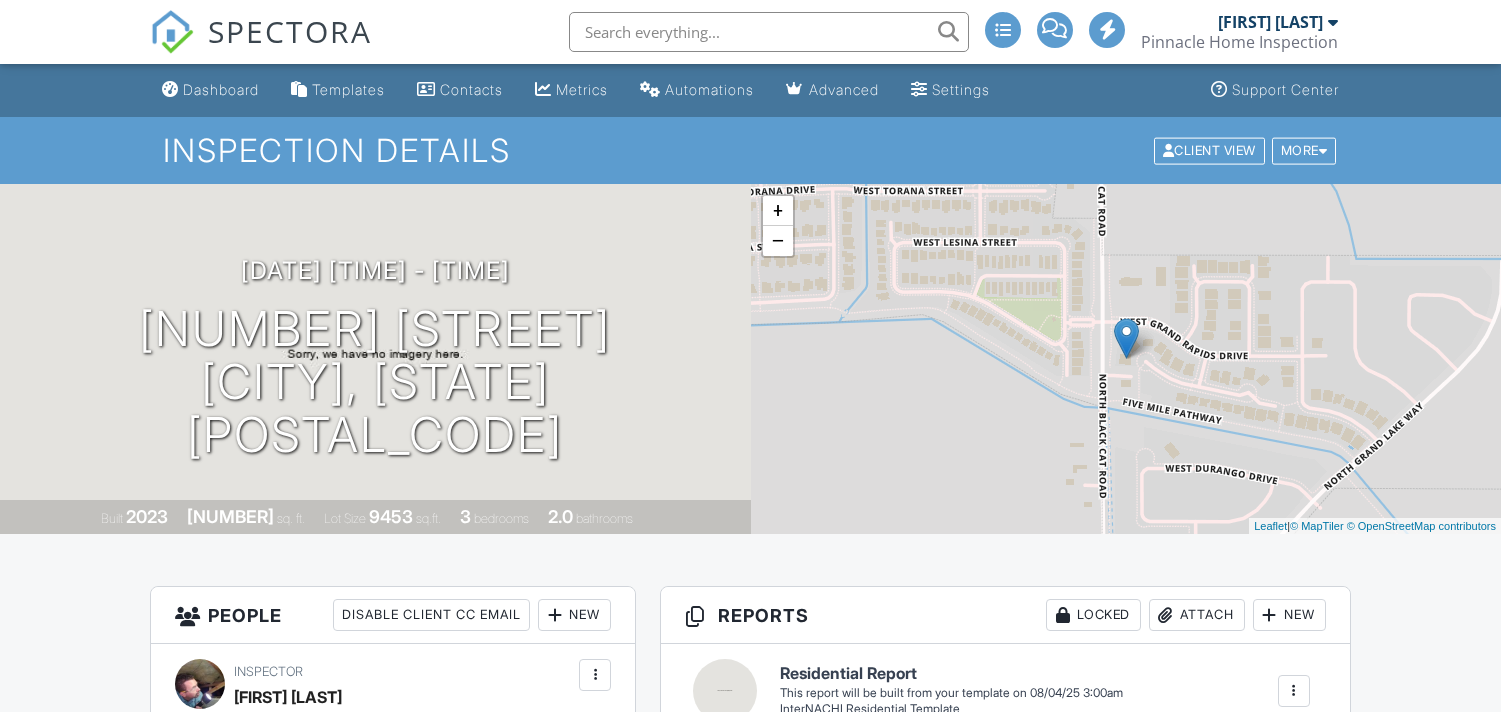 scroll, scrollTop: 0, scrollLeft: 0, axis: both 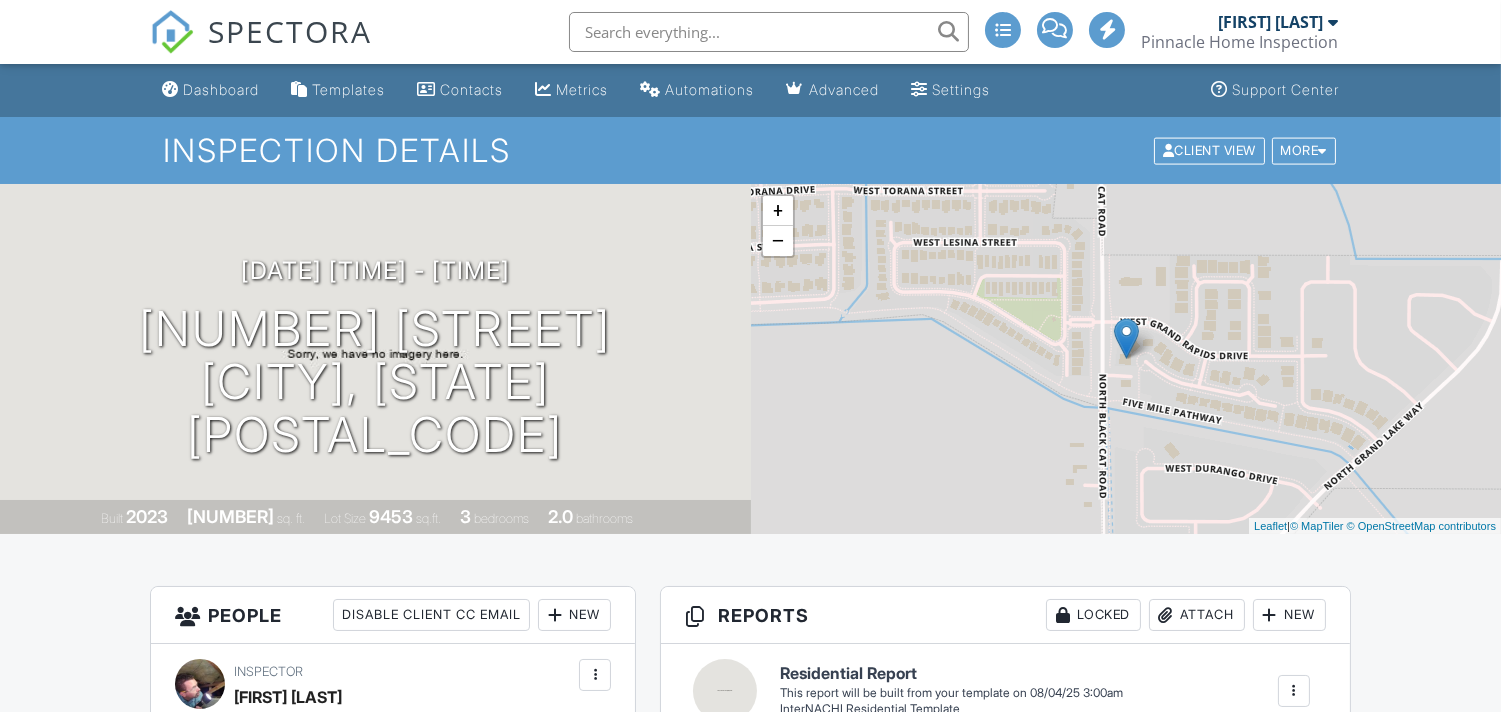 click on "Dashboard" at bounding box center (221, 89) 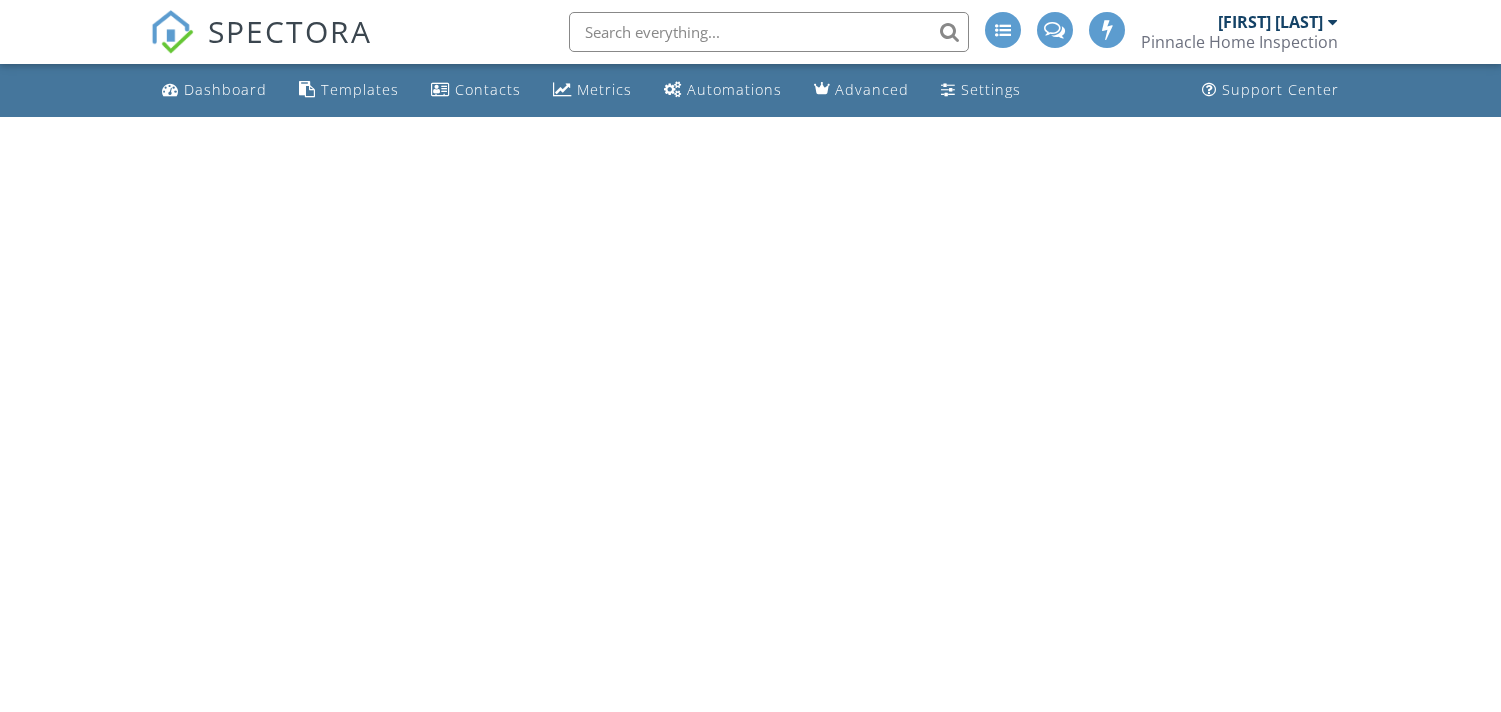 scroll, scrollTop: 0, scrollLeft: 0, axis: both 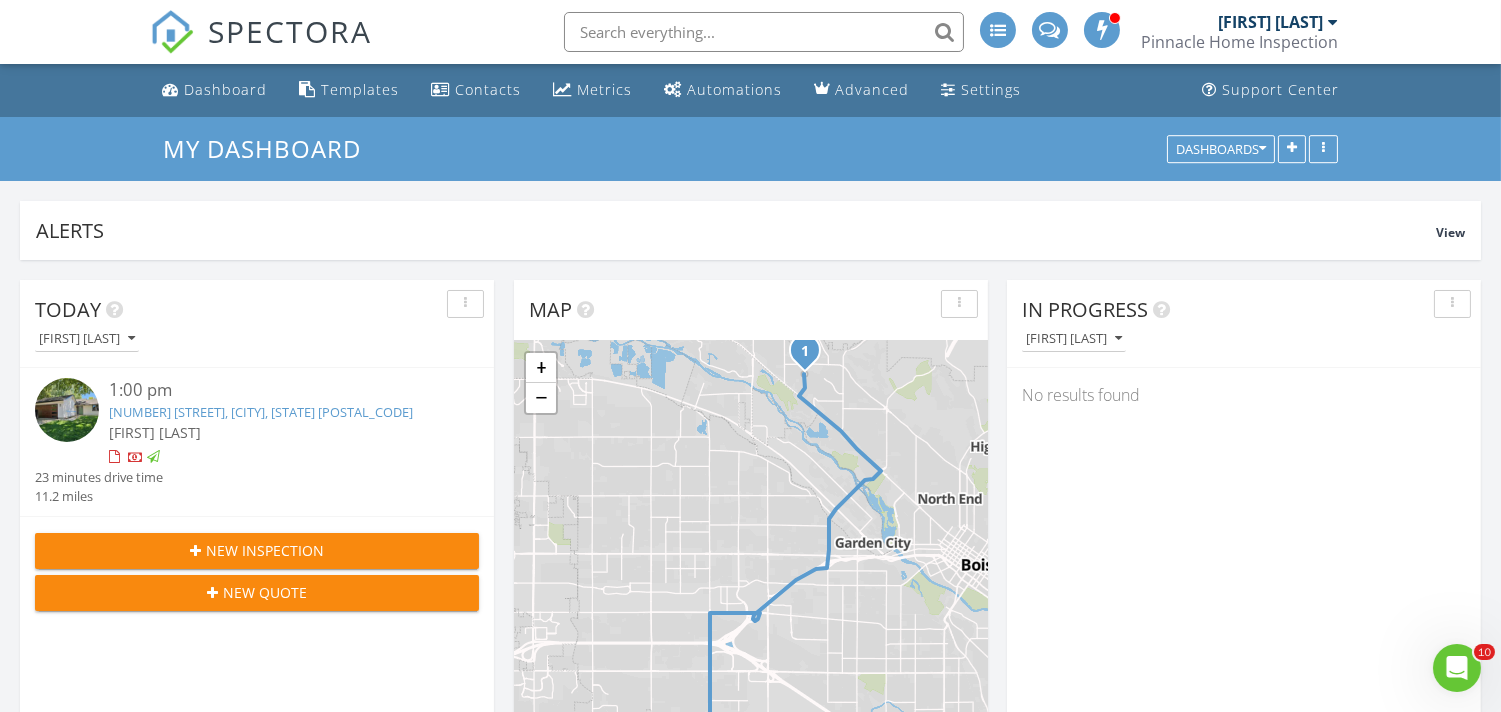 click at bounding box center [1333, 22] 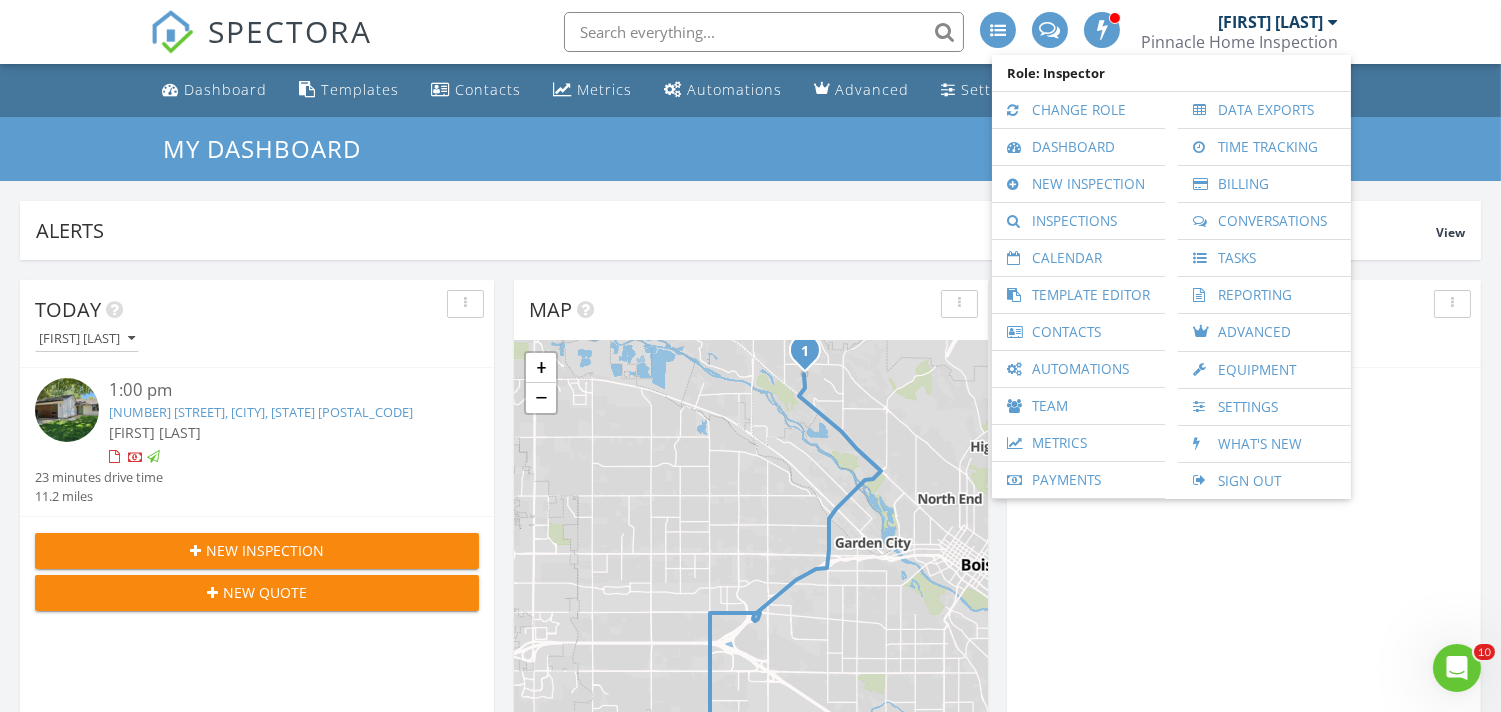 click on "Dashboard
Templates
Contacts
Metrics
Automations
Advanced
Settings
Support Center" at bounding box center (750, 90) 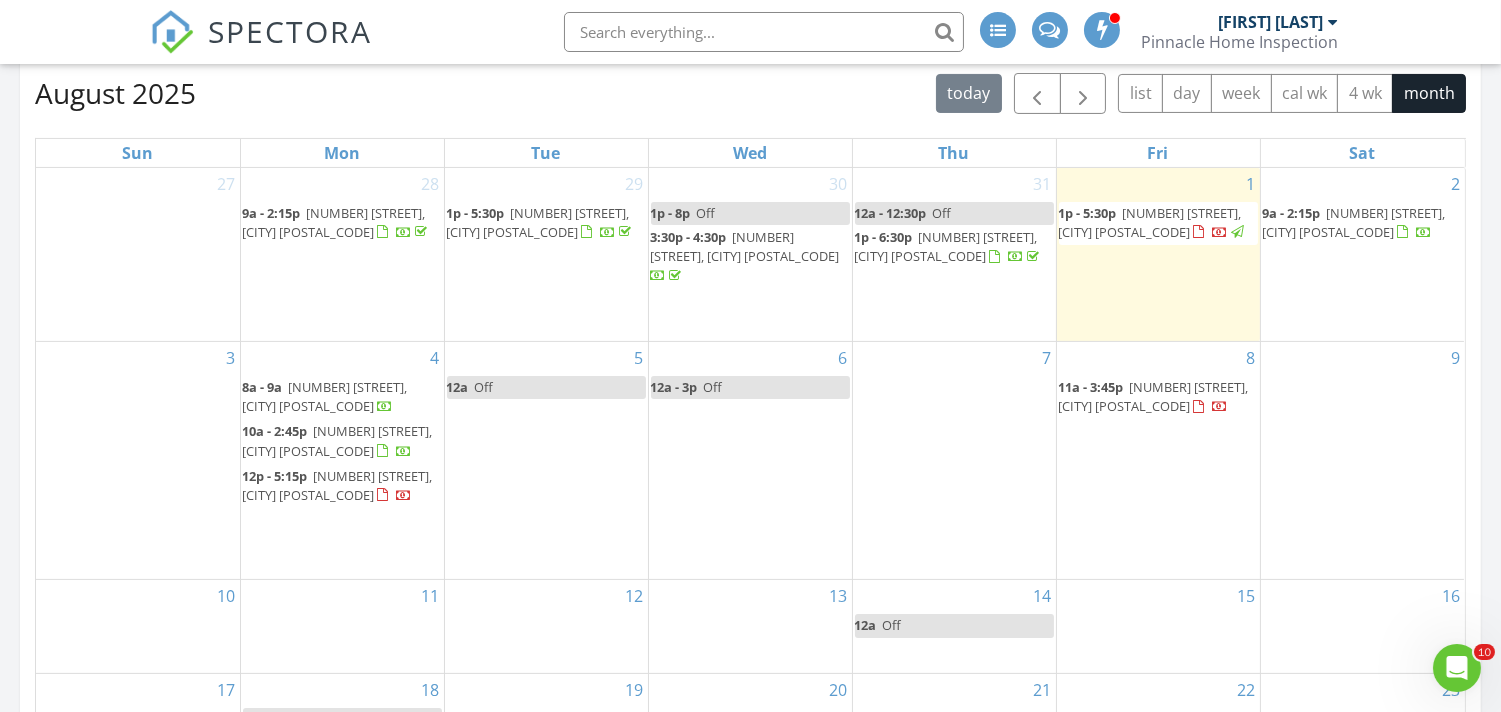 scroll, scrollTop: 864, scrollLeft: 0, axis: vertical 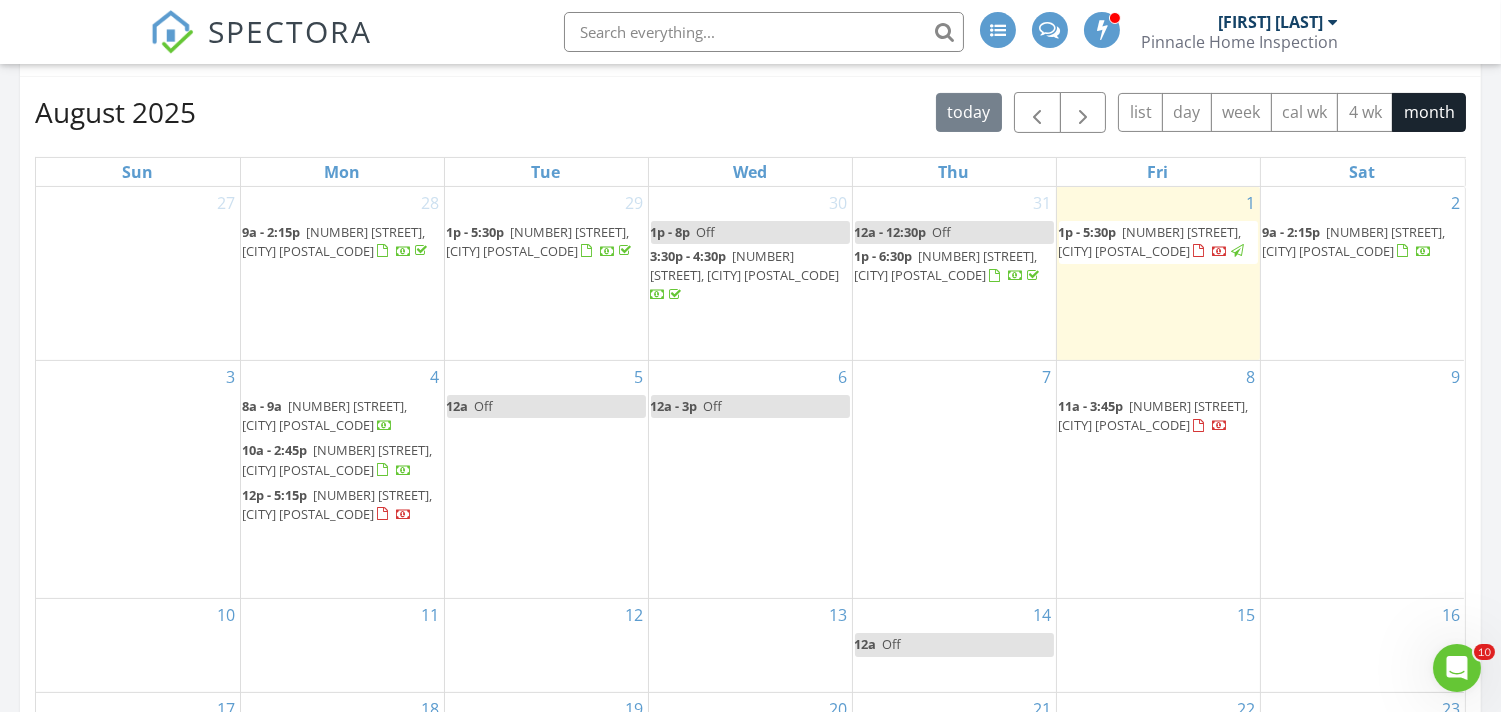 click on "[NUMBER] [STREET], [CITY] [POSTAL_CODE]" at bounding box center [1354, 241] 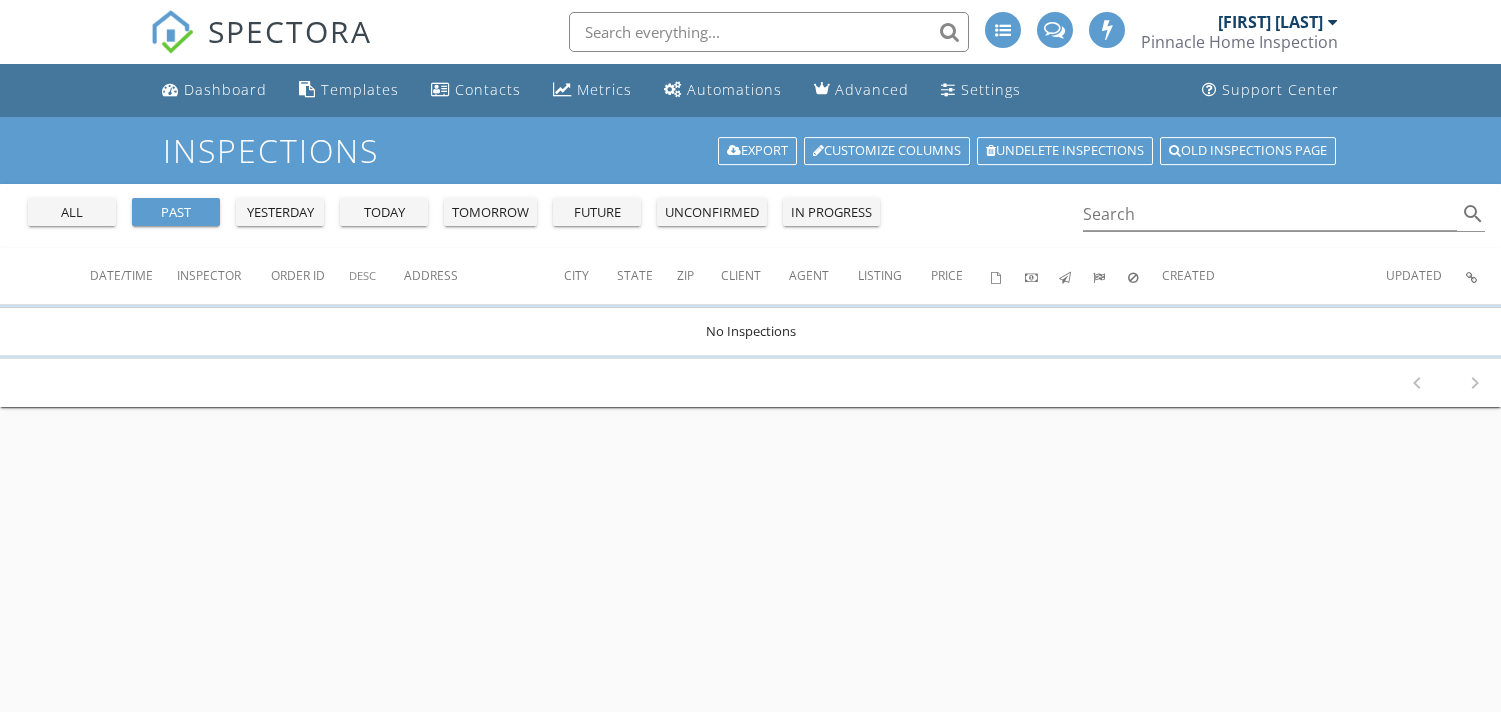 scroll, scrollTop: 0, scrollLeft: 0, axis: both 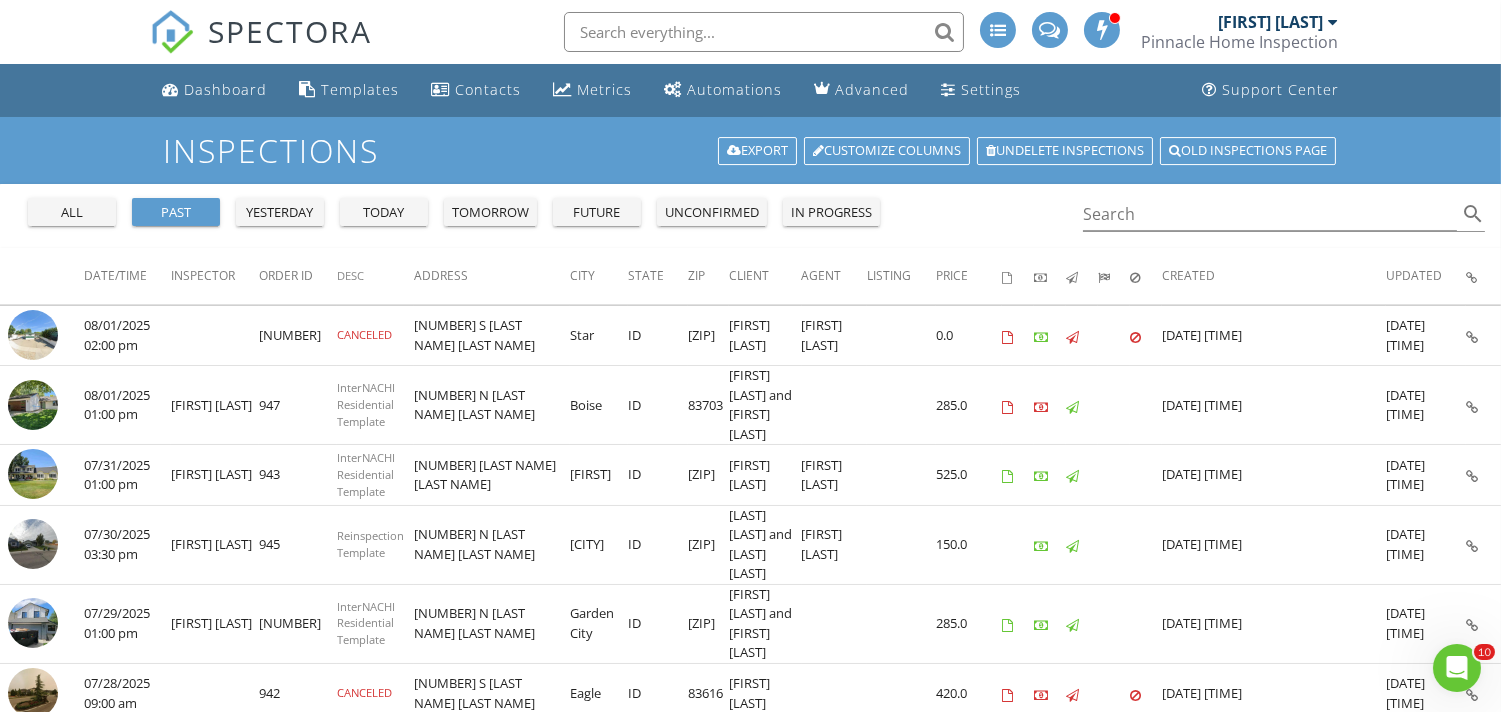 click on "all" at bounding box center (72, 213) 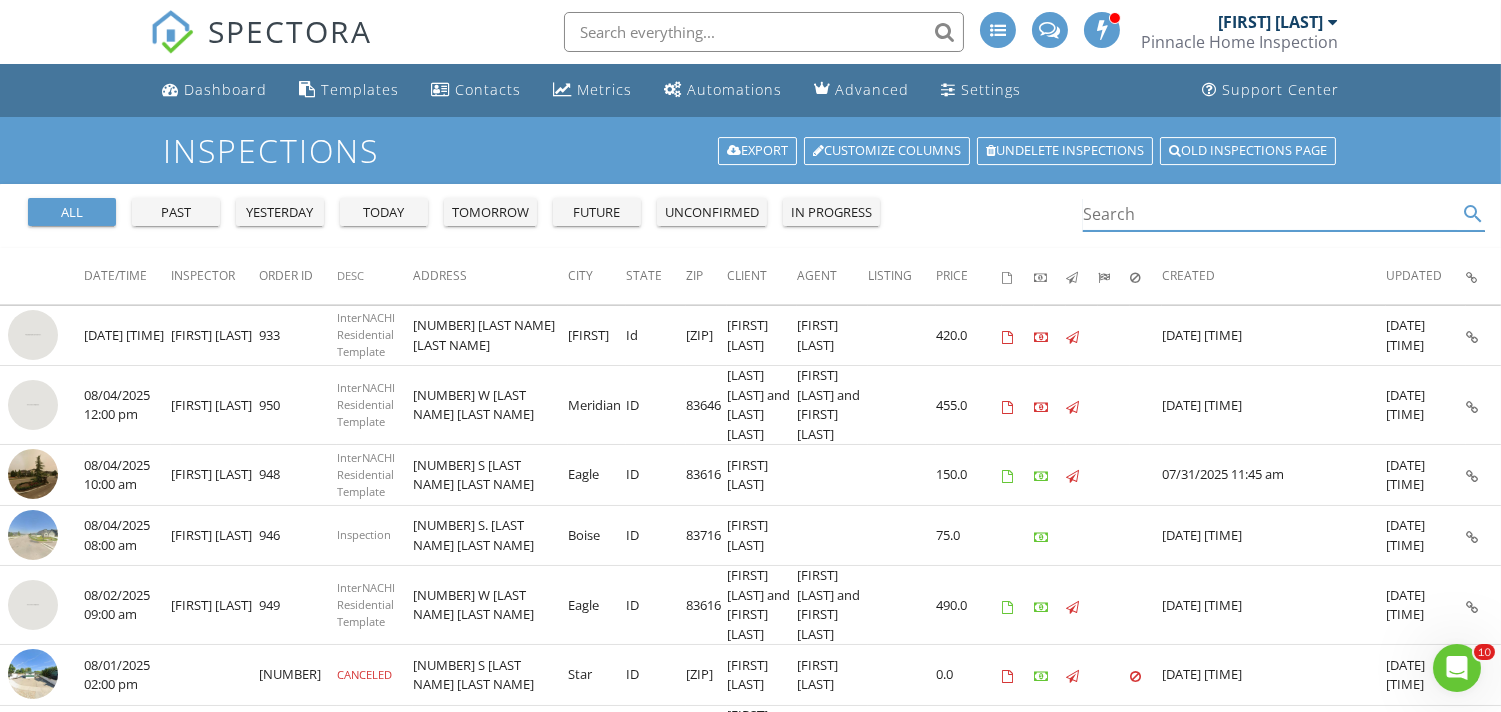 click at bounding box center [1270, 214] 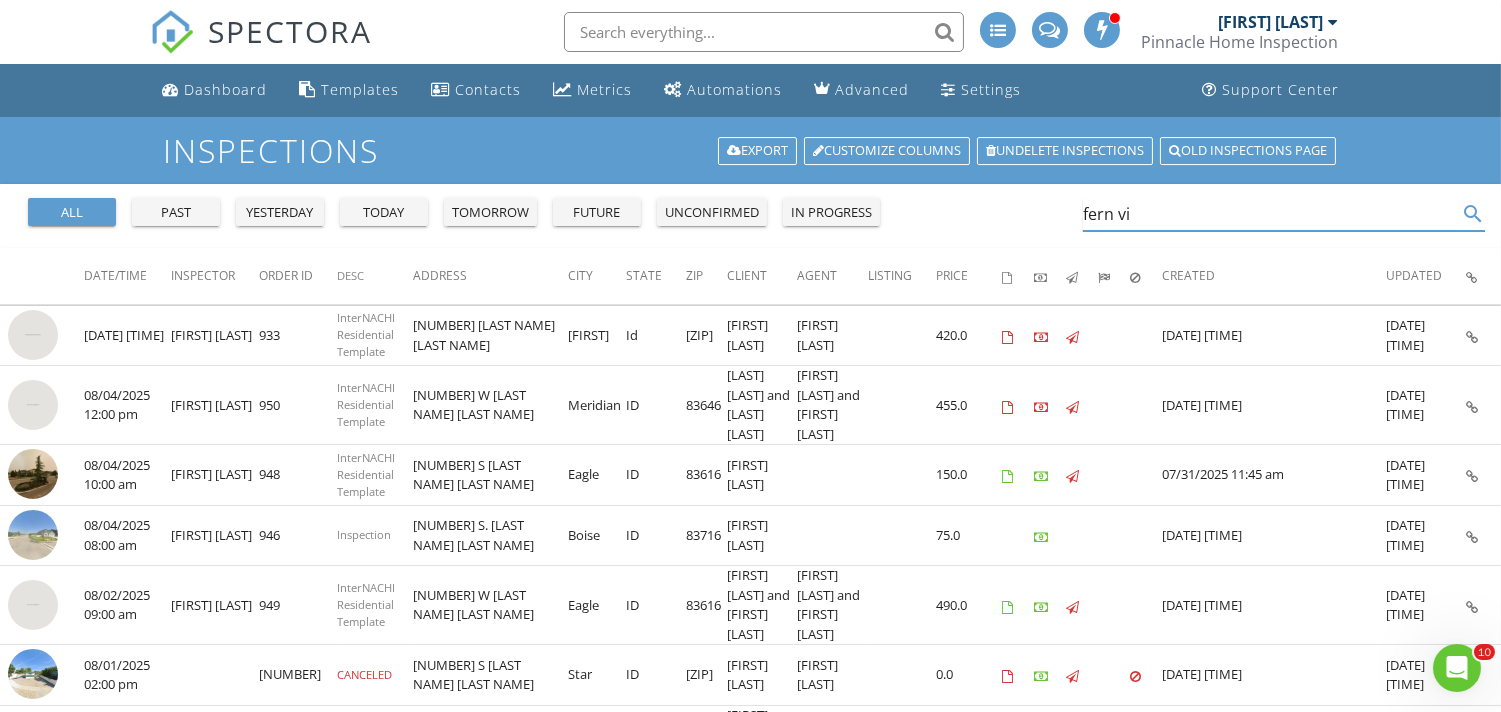 type on "fern vis" 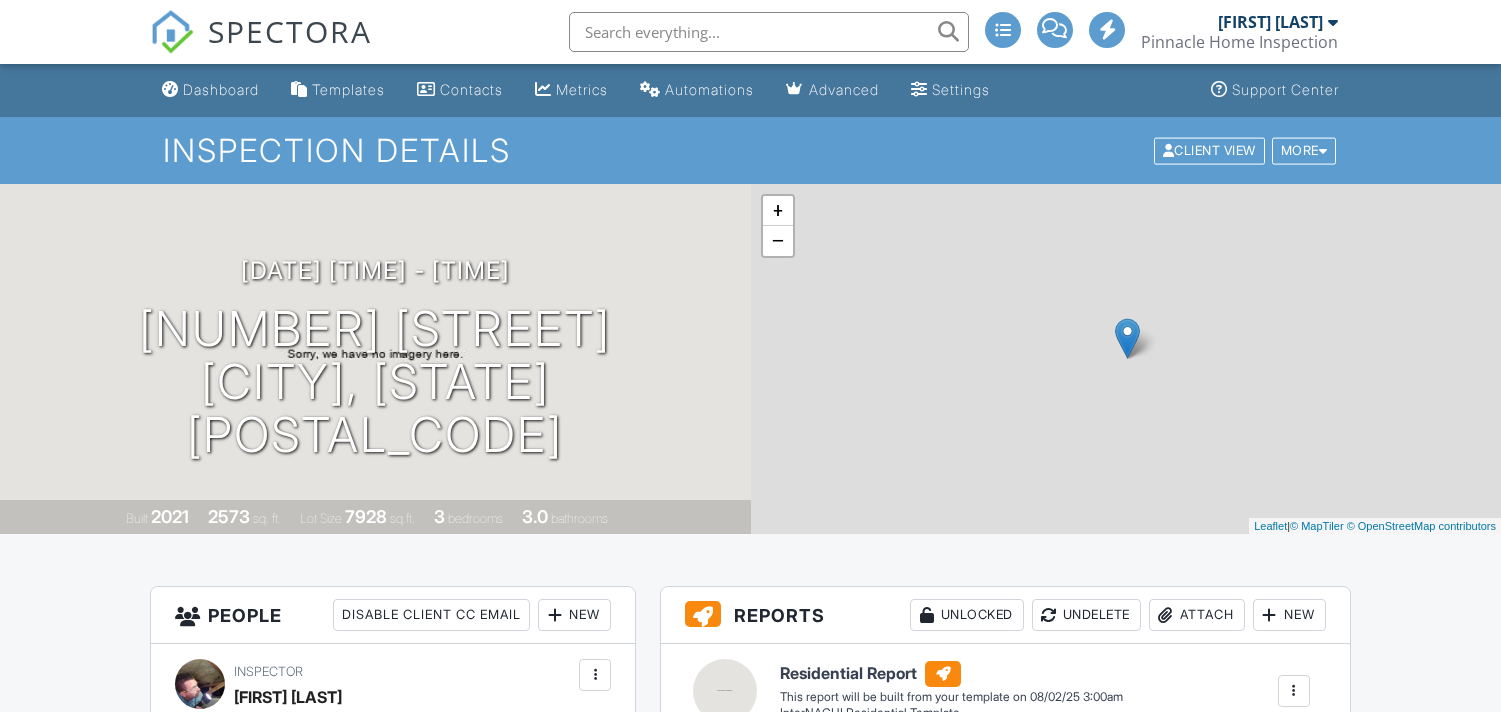 scroll, scrollTop: 0, scrollLeft: 0, axis: both 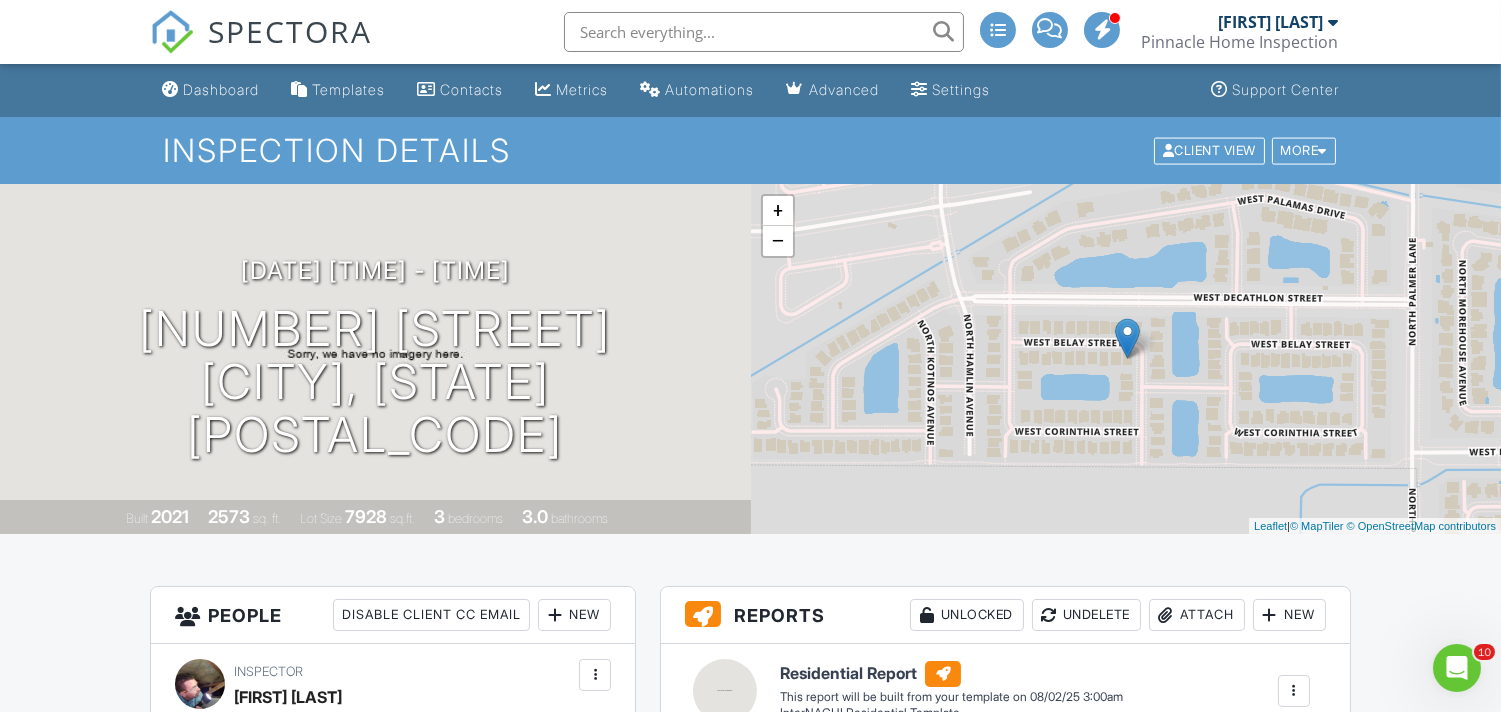 drag, startPoint x: 1512, startPoint y: 56, endPoint x: 1511, endPoint y: 14, distance: 42.0119 